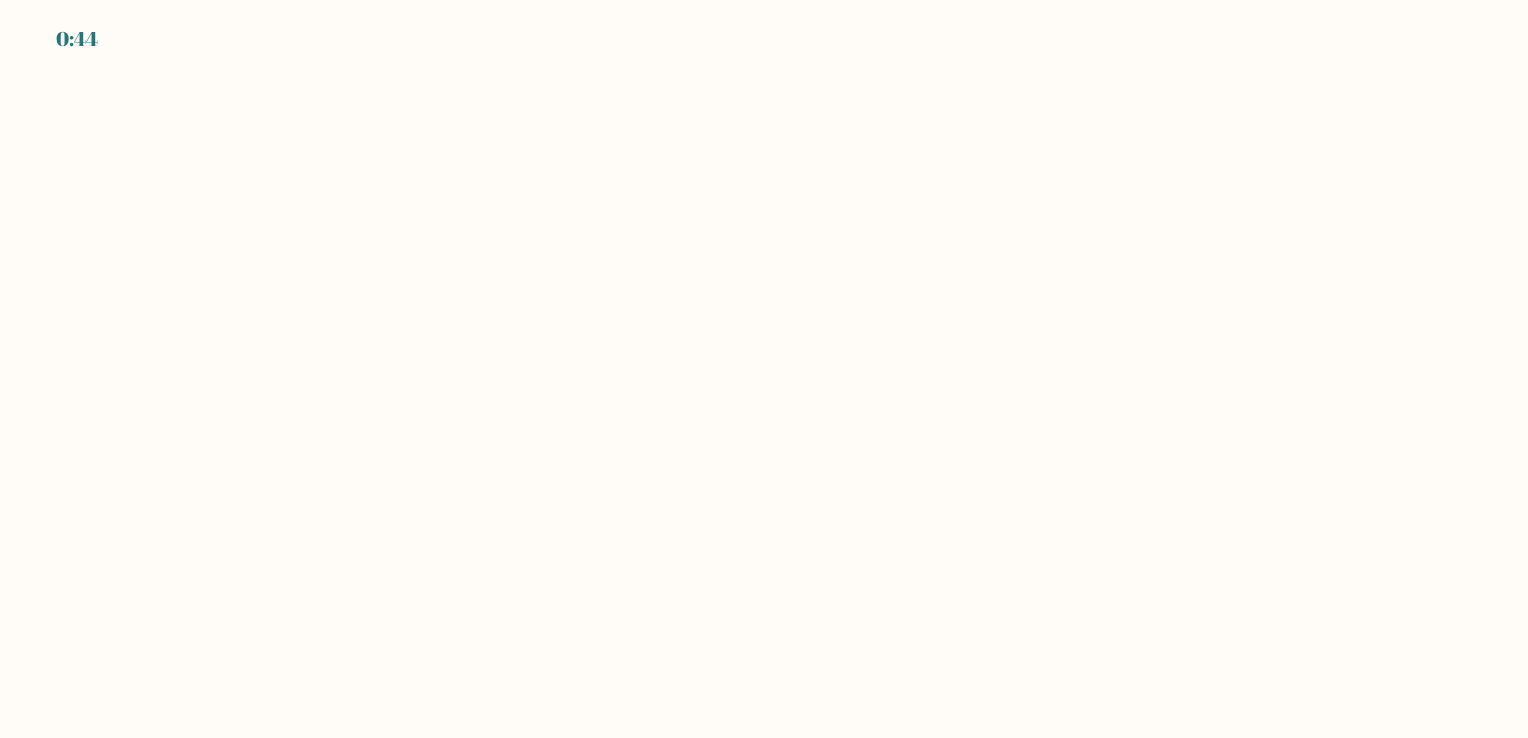 scroll, scrollTop: 0, scrollLeft: 0, axis: both 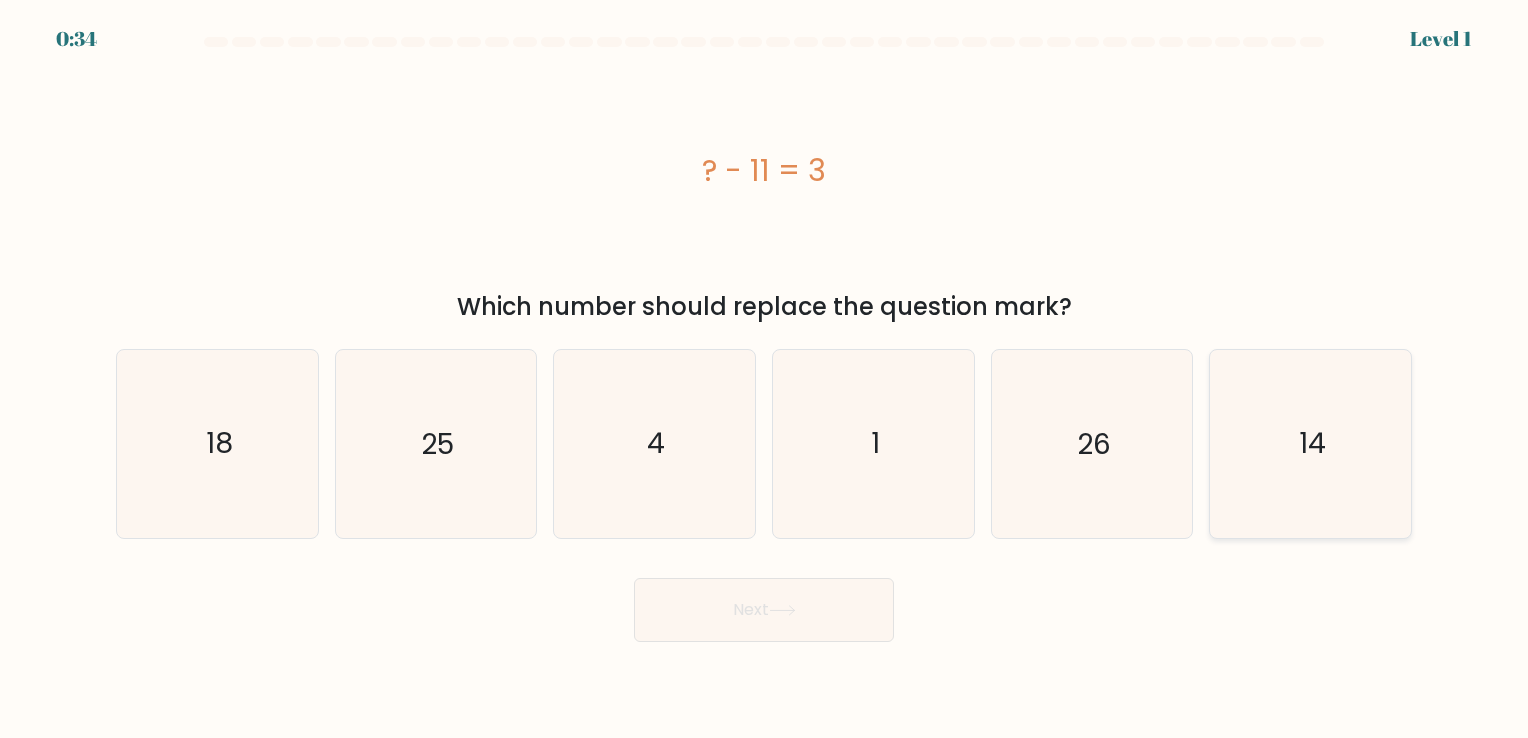 click on "14" 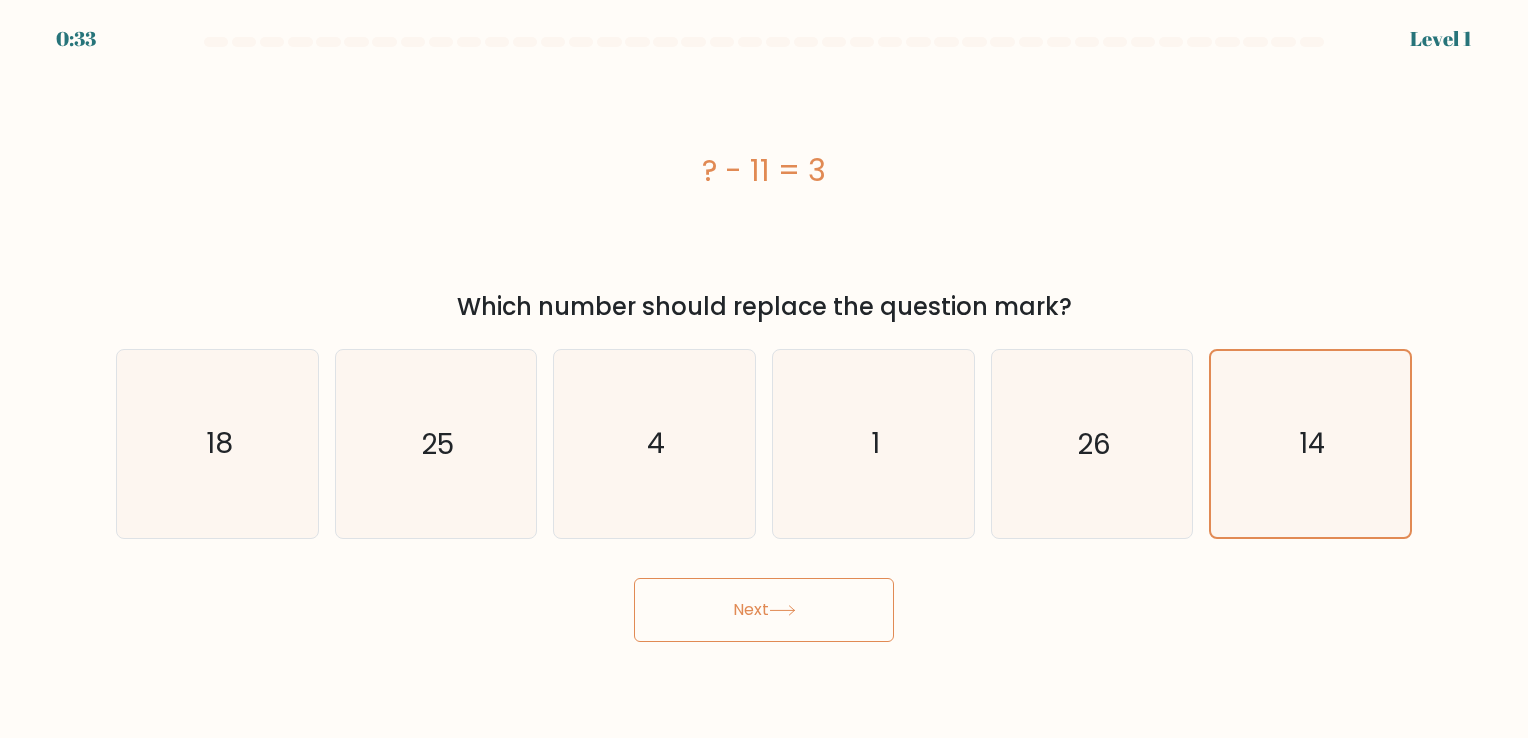 click on "Next" at bounding box center (764, 610) 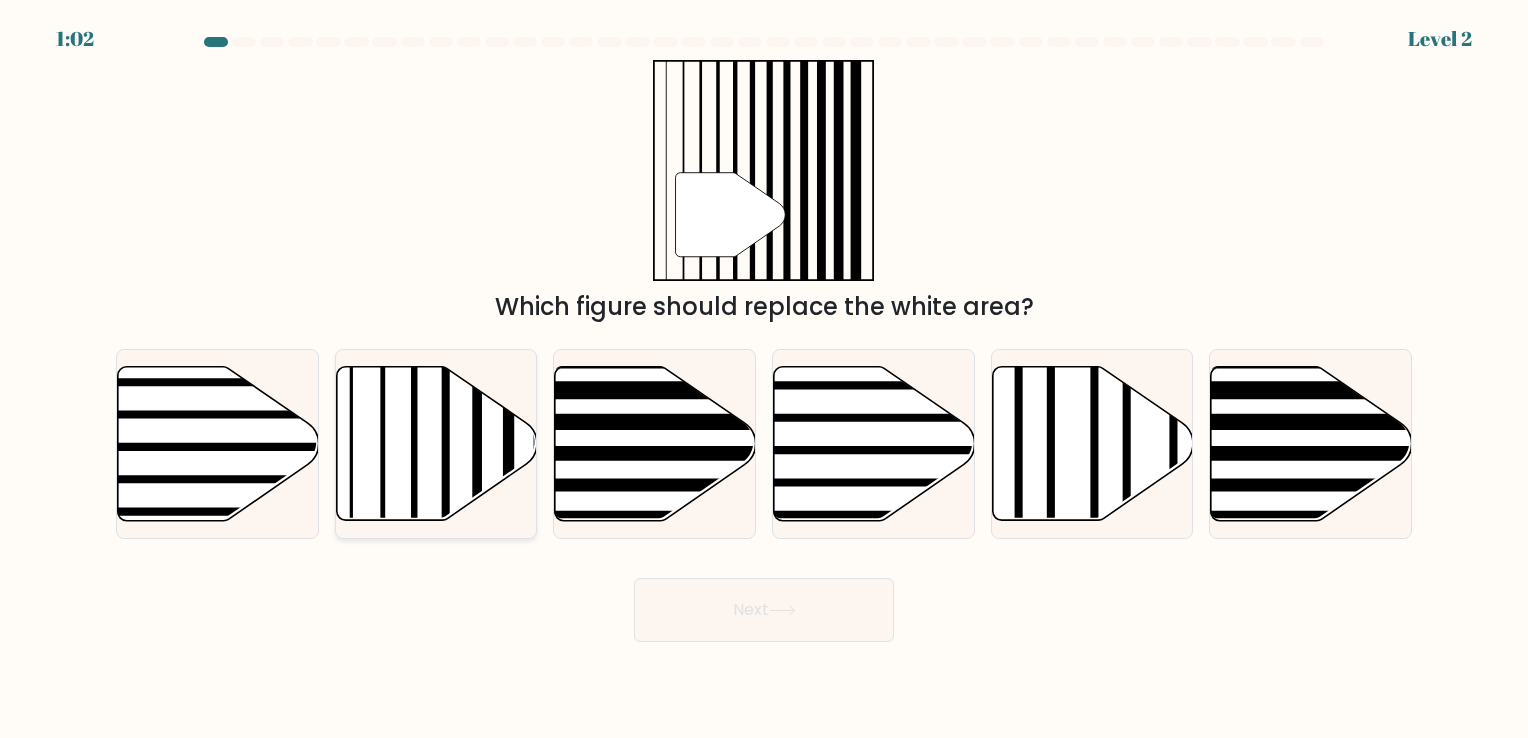 click 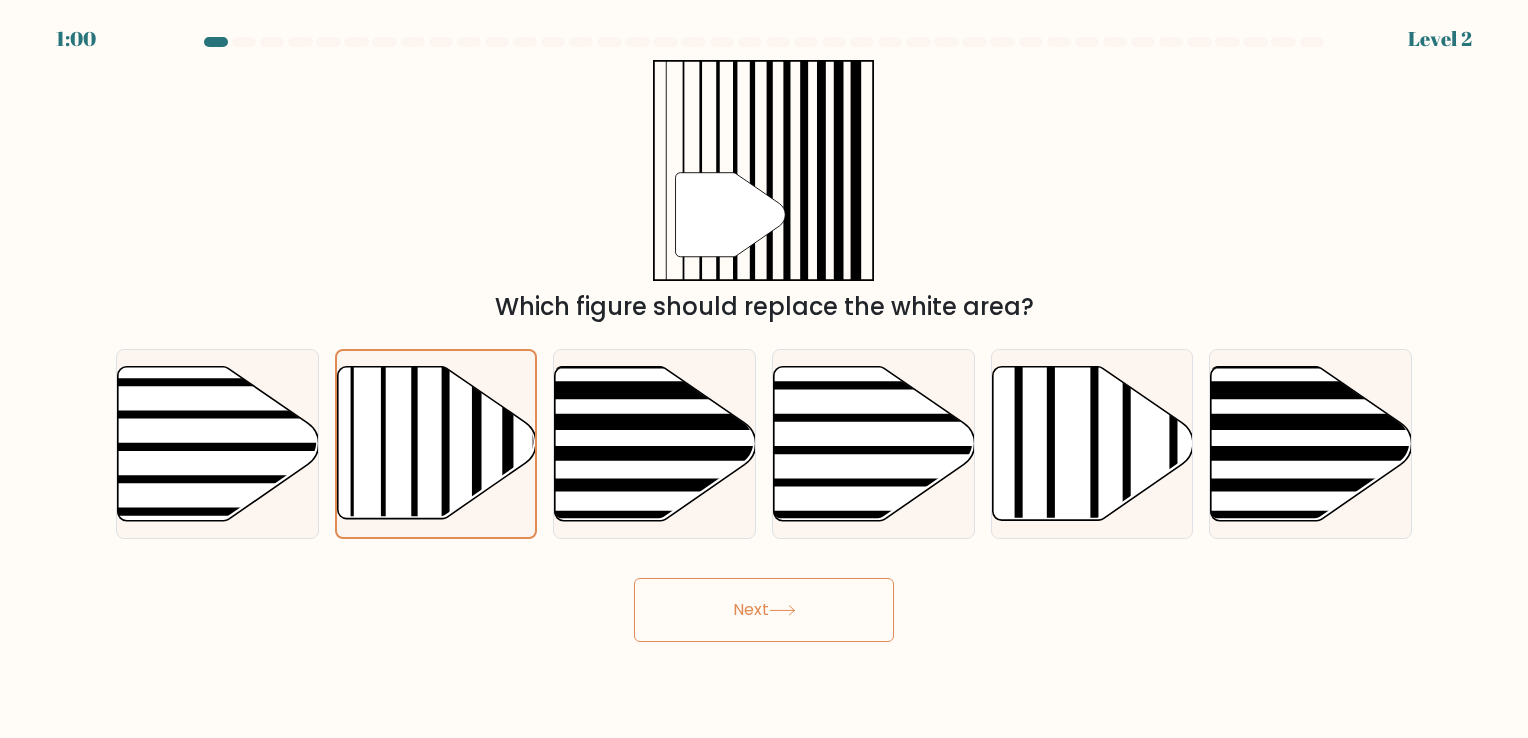 click on "Next" at bounding box center (764, 610) 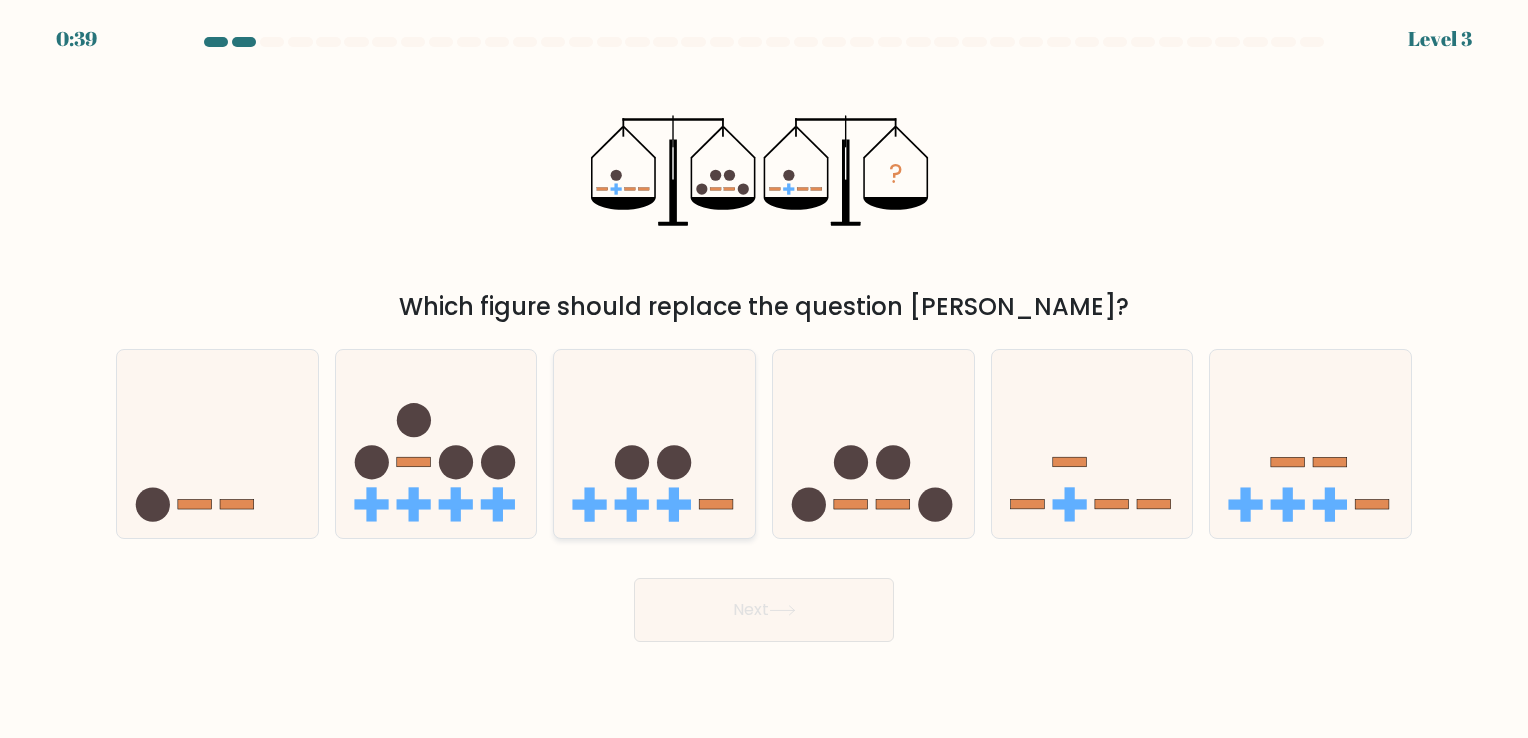click 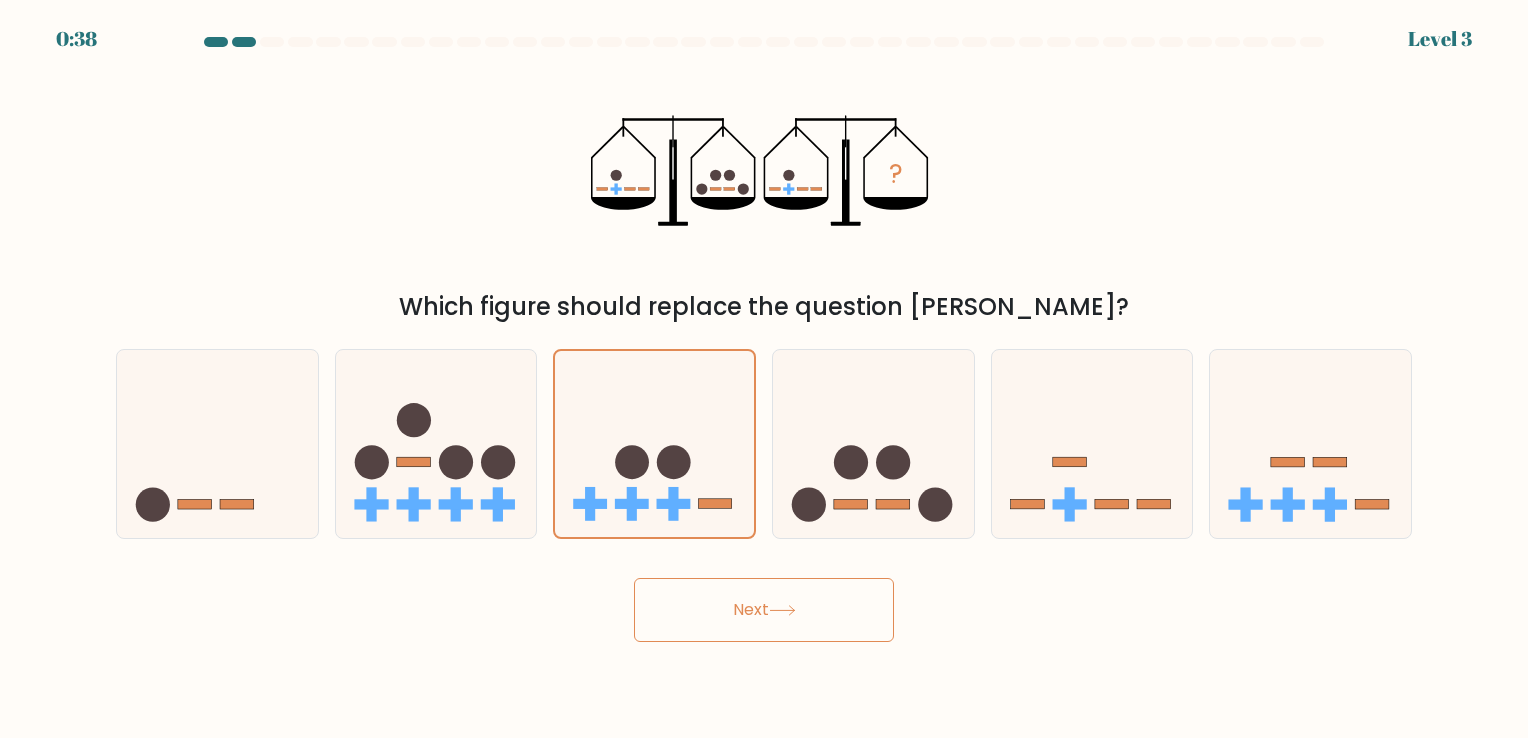 click on "Next" at bounding box center (764, 610) 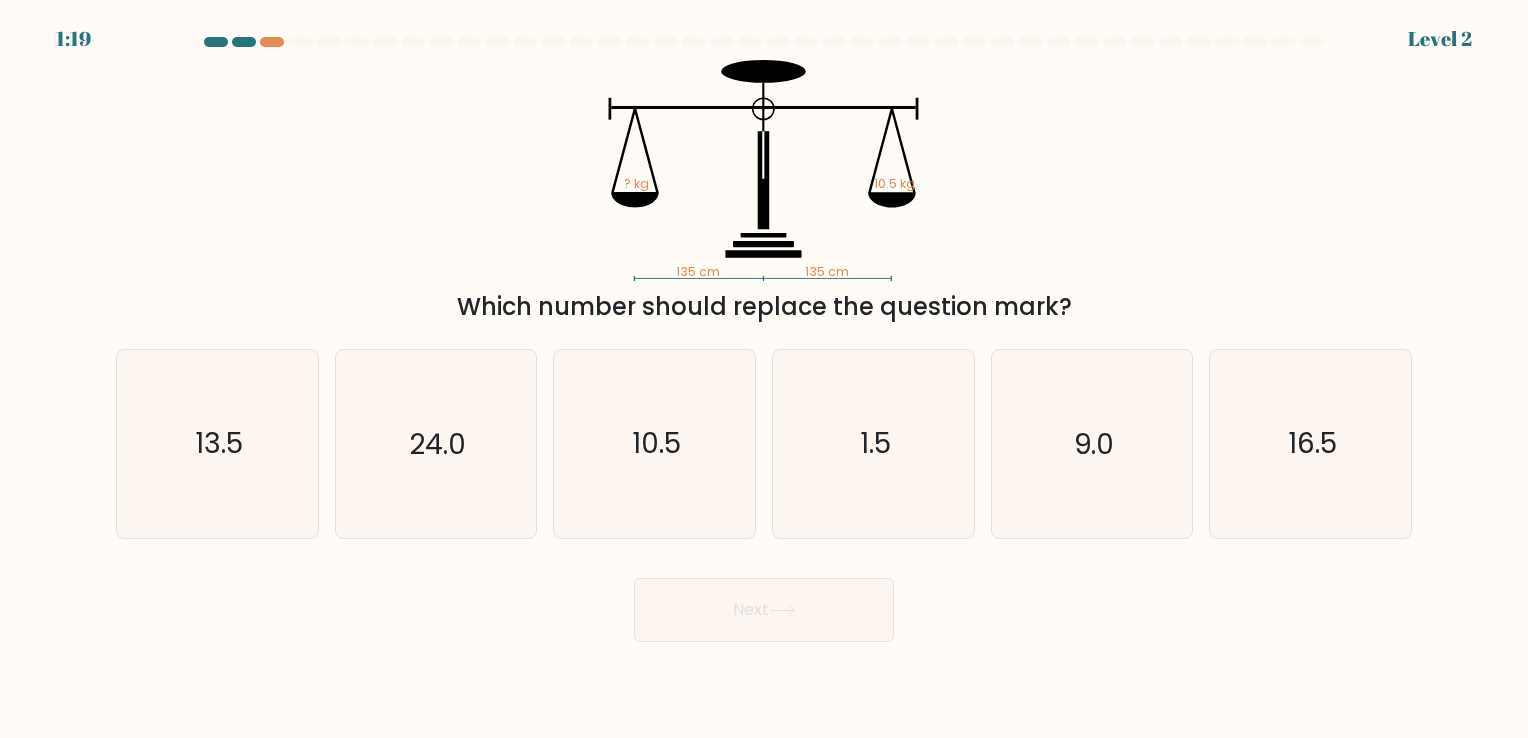 drag, startPoint x: 271, startPoint y: 28, endPoint x: 320, endPoint y: 10, distance: 52.201534 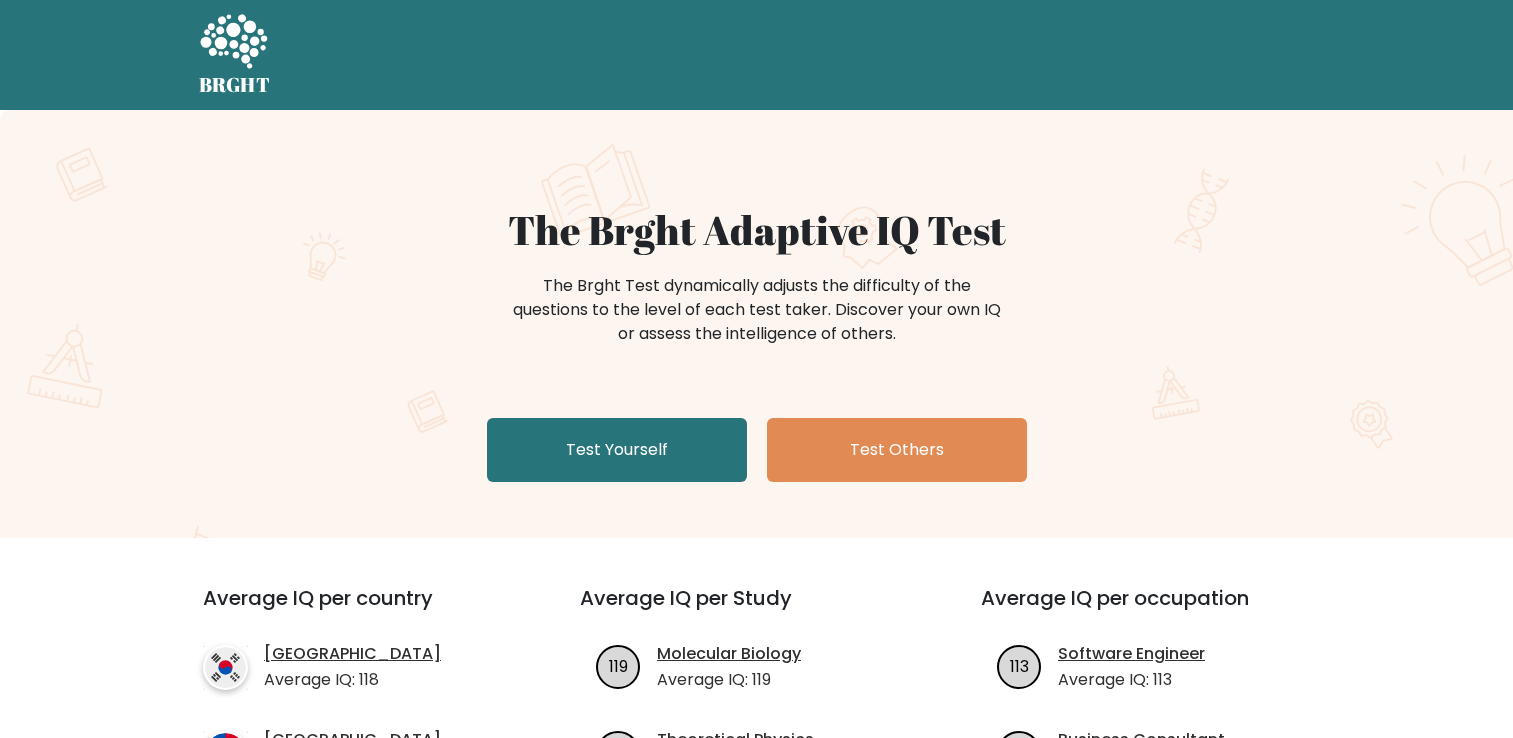scroll, scrollTop: 0, scrollLeft: 0, axis: both 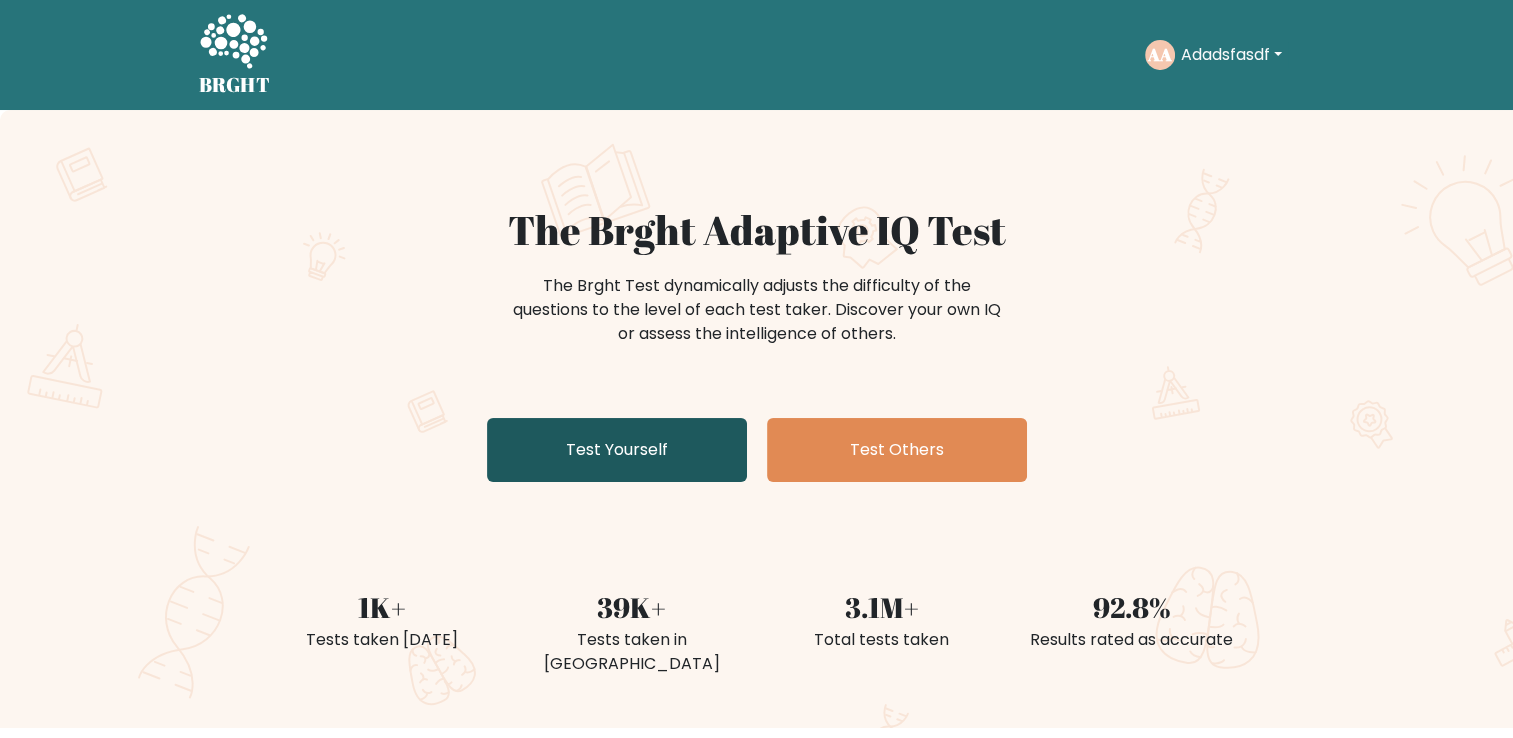 click on "Test Yourself" at bounding box center (617, 450) 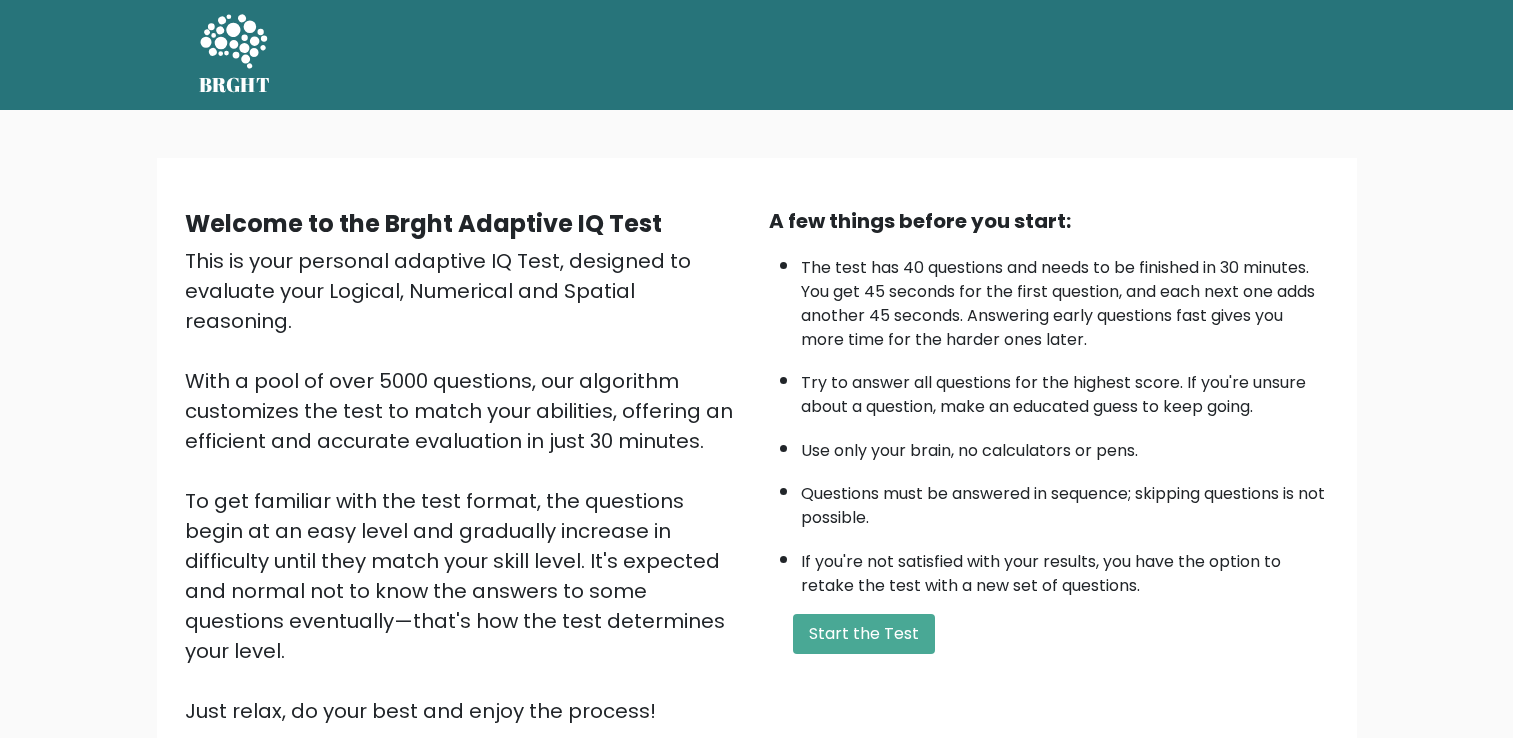 scroll, scrollTop: 0, scrollLeft: 0, axis: both 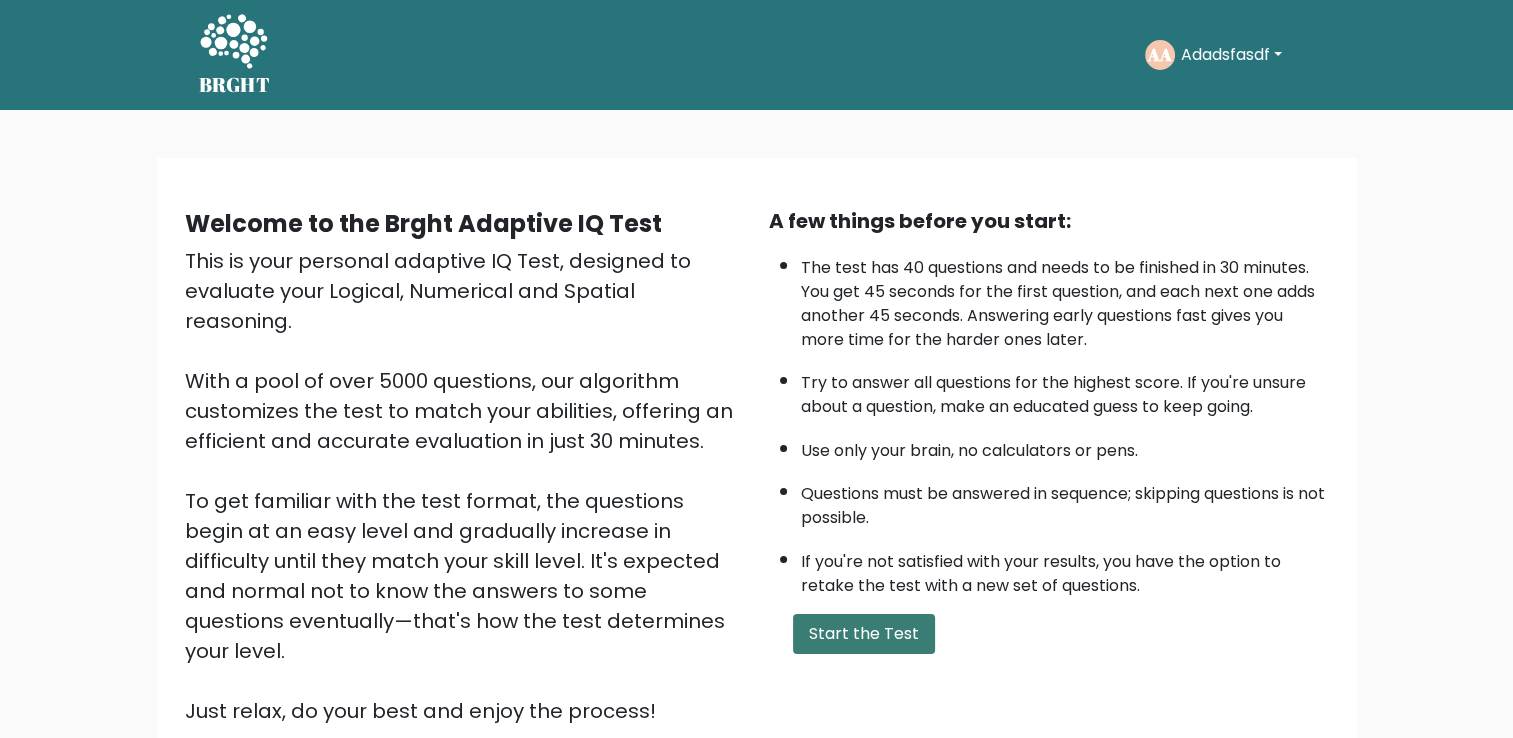 click on "Start the Test" at bounding box center [864, 634] 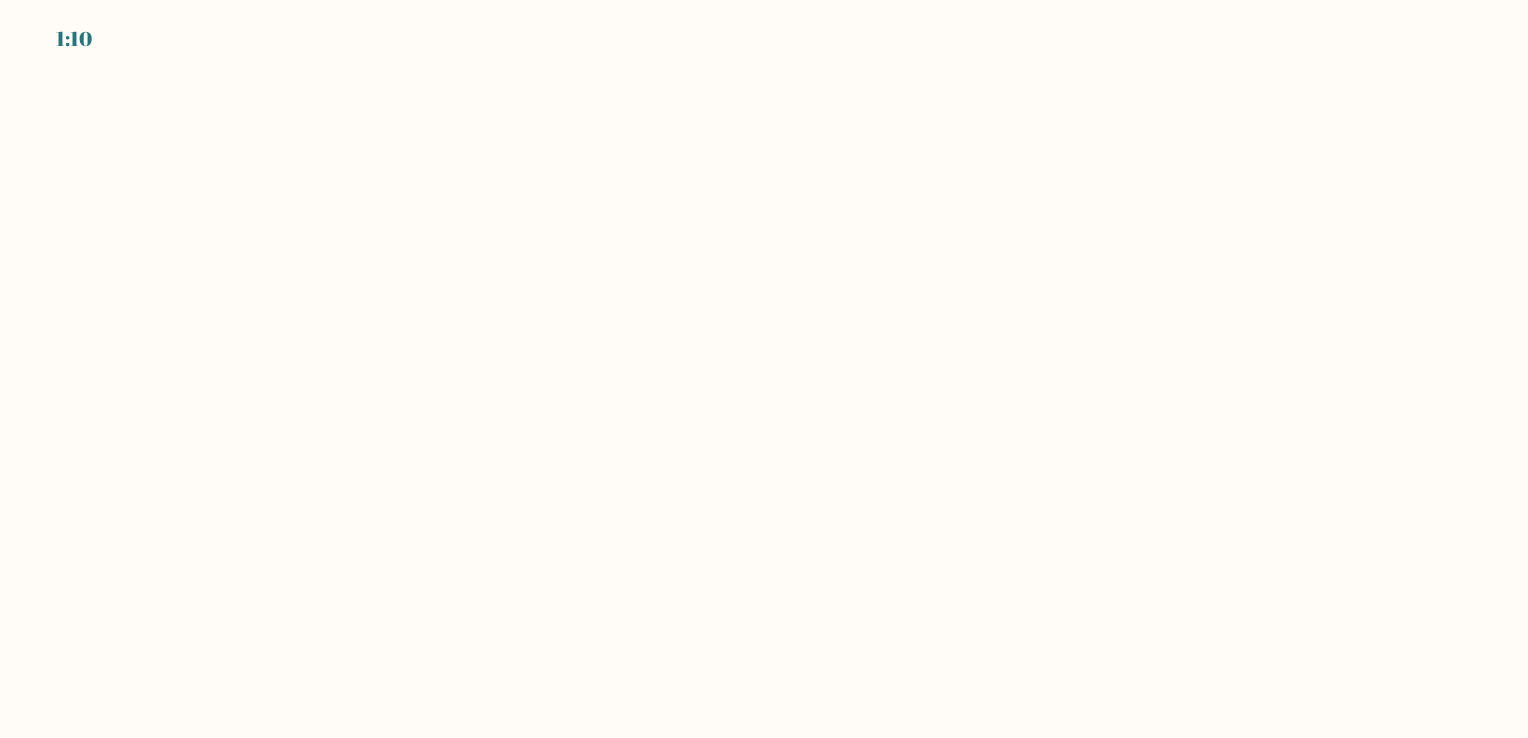 scroll, scrollTop: 0, scrollLeft: 0, axis: both 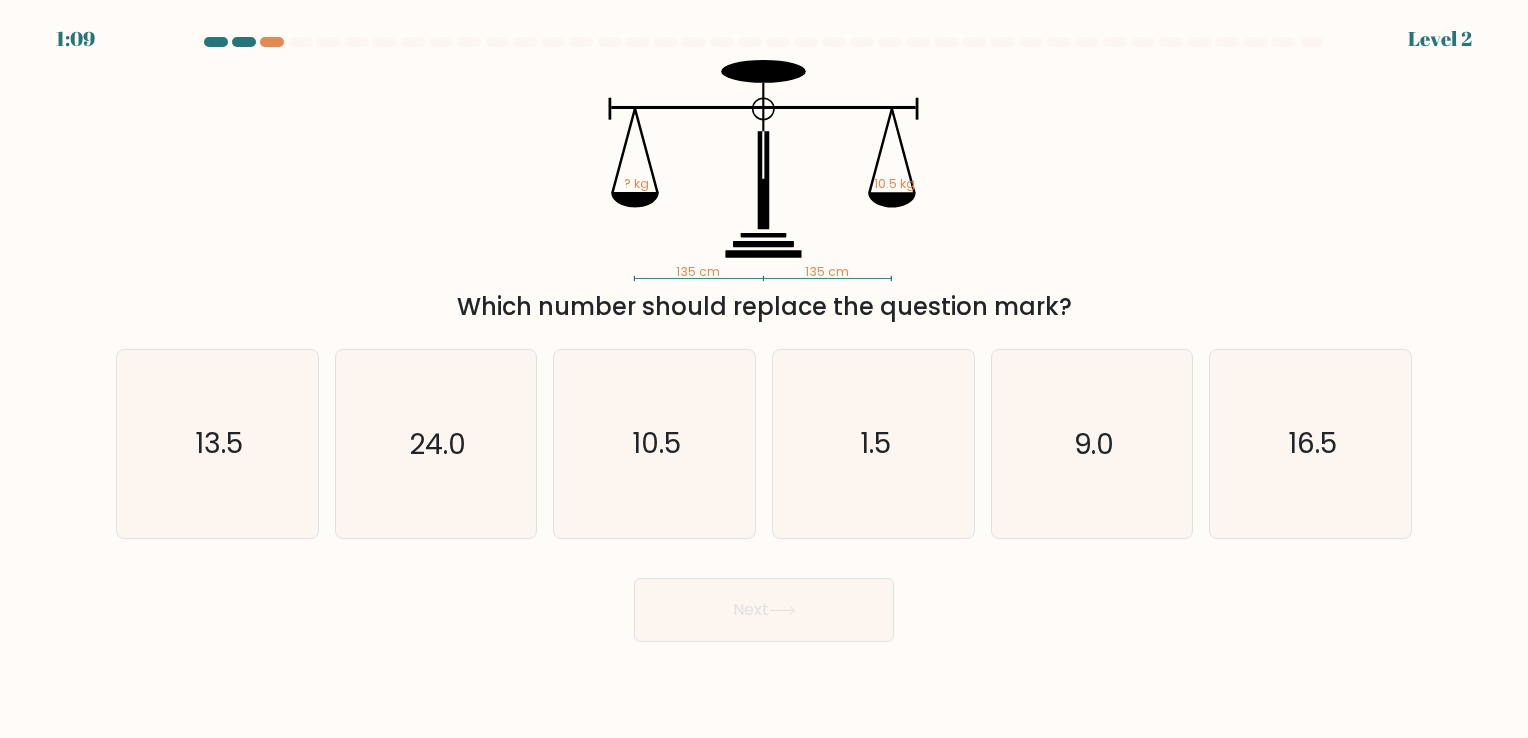 click on "a.
13.5
b.
24.0
c." at bounding box center (764, 435) 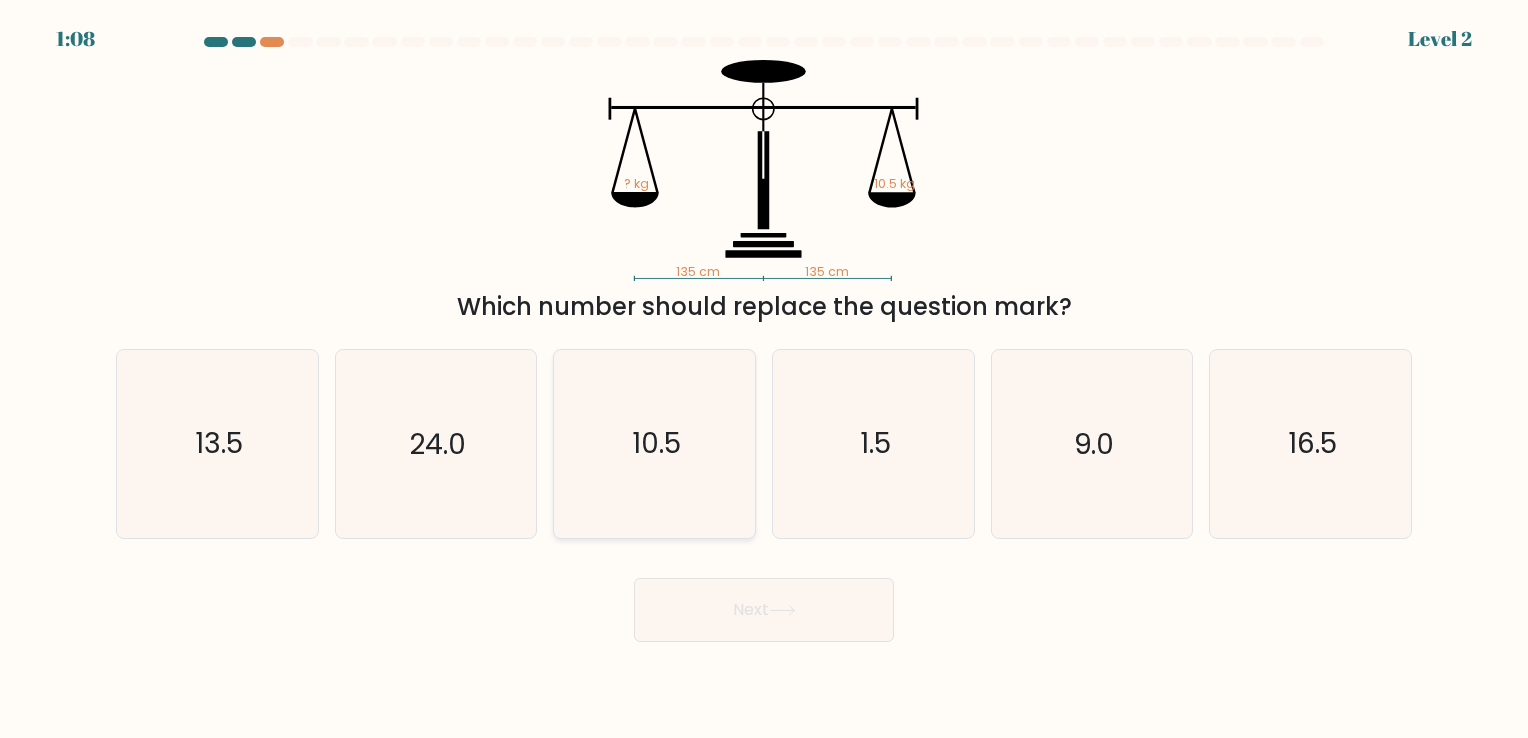 click on "10.5" 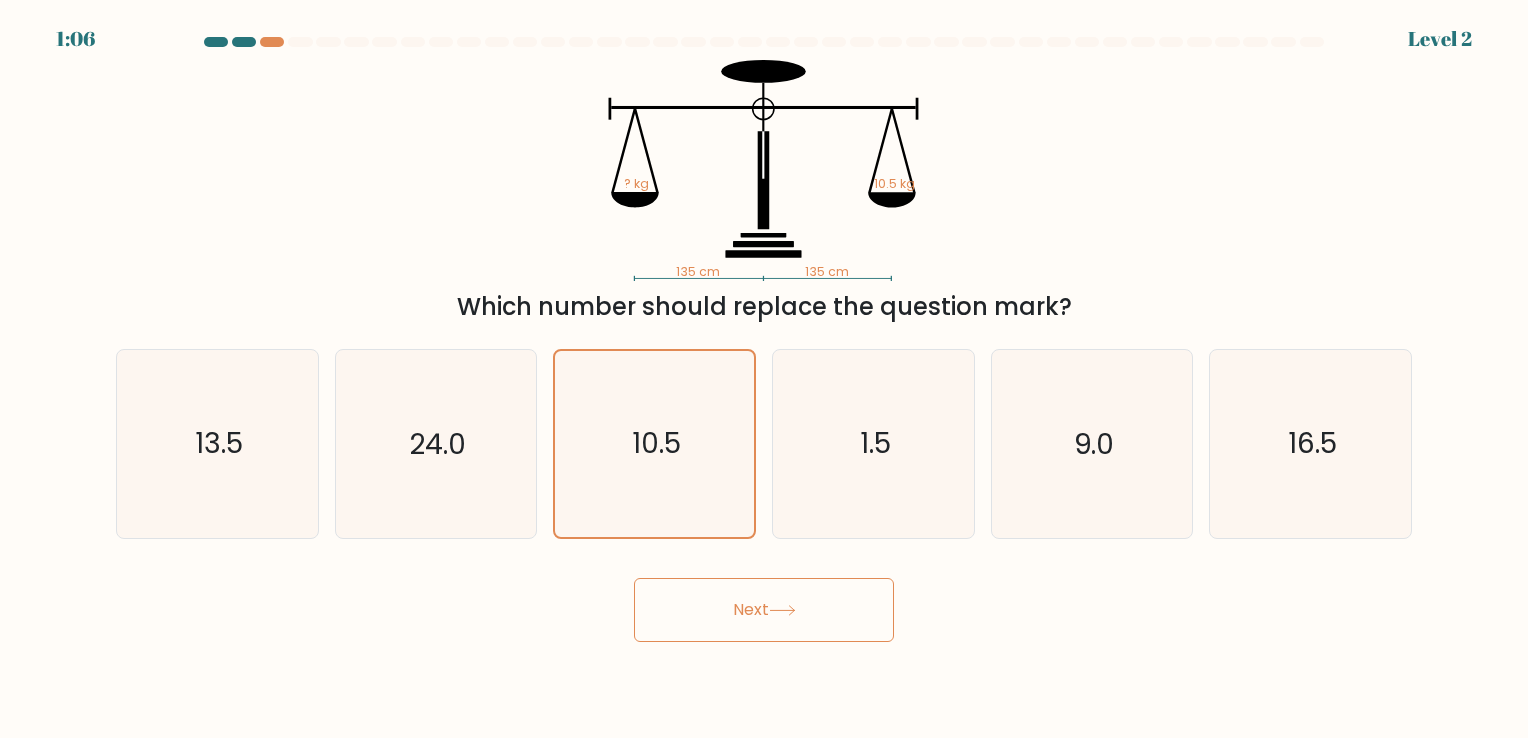click on "Next" at bounding box center (764, 610) 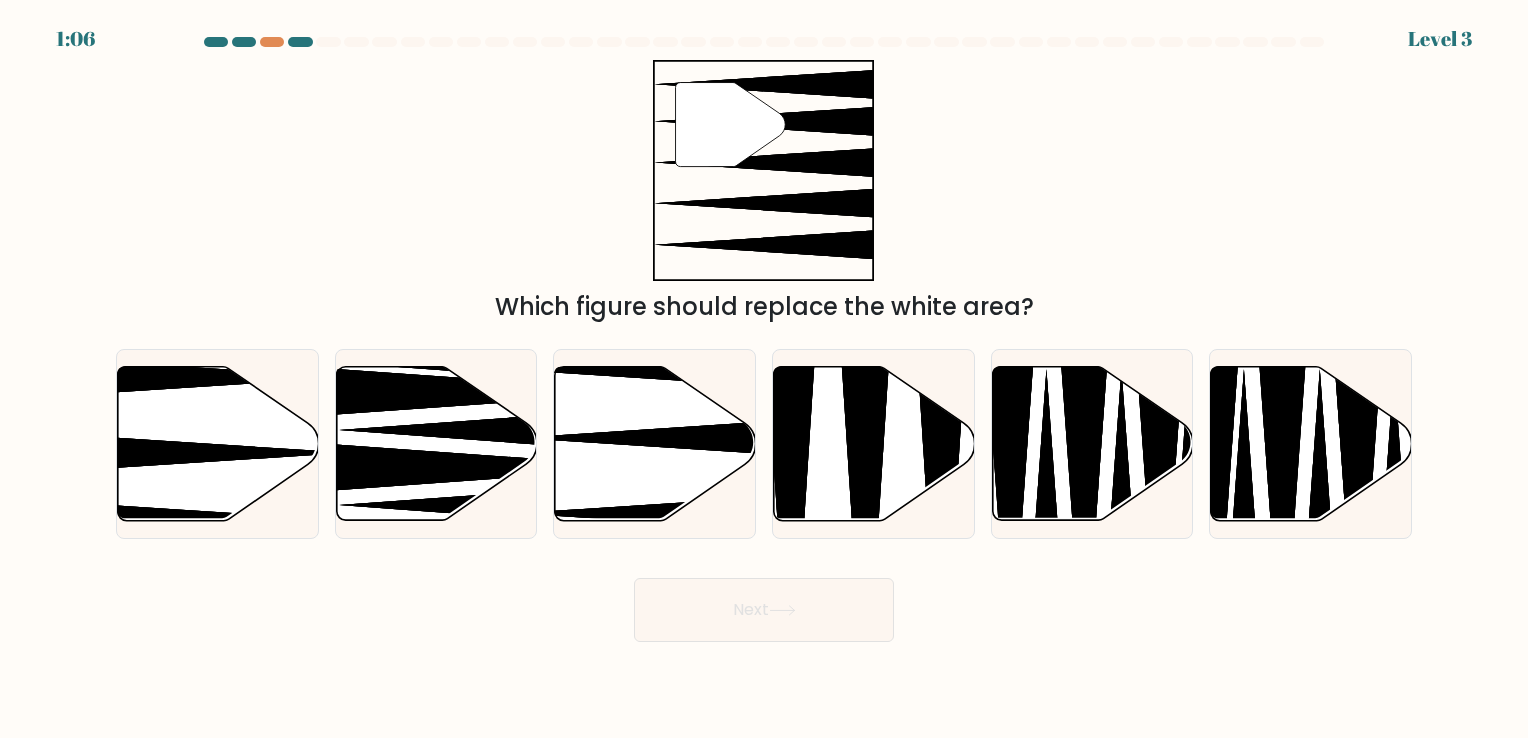 click 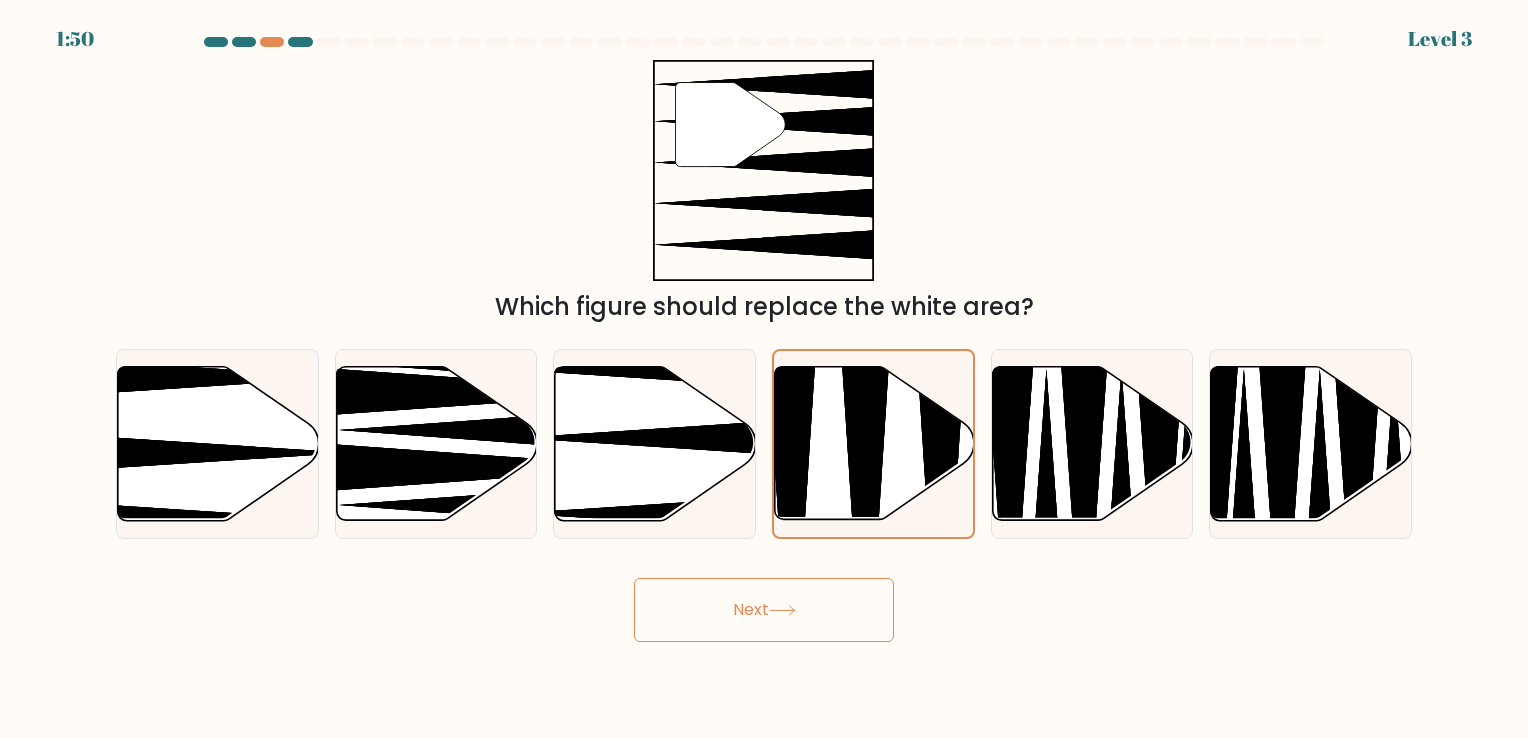 click on "Next" at bounding box center (764, 610) 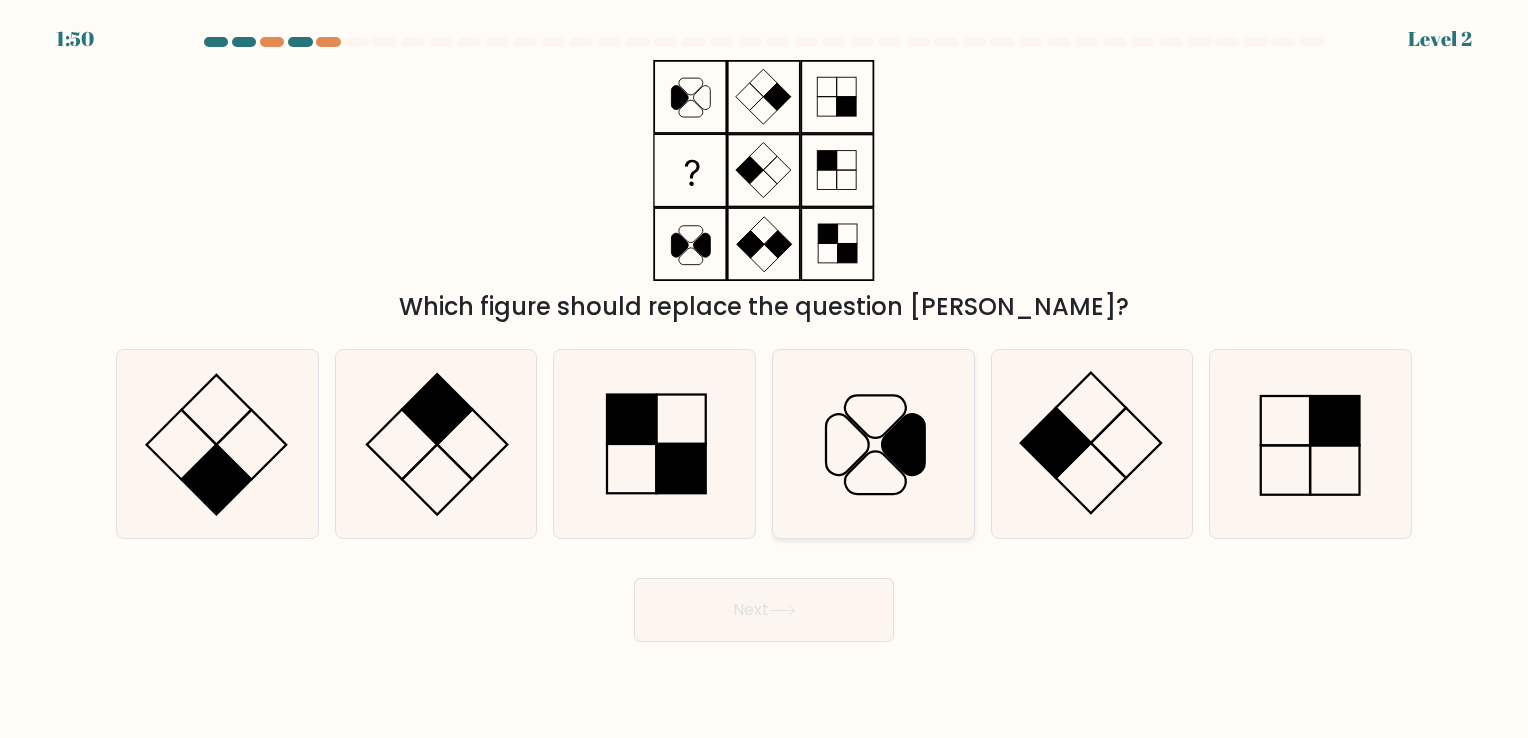 click 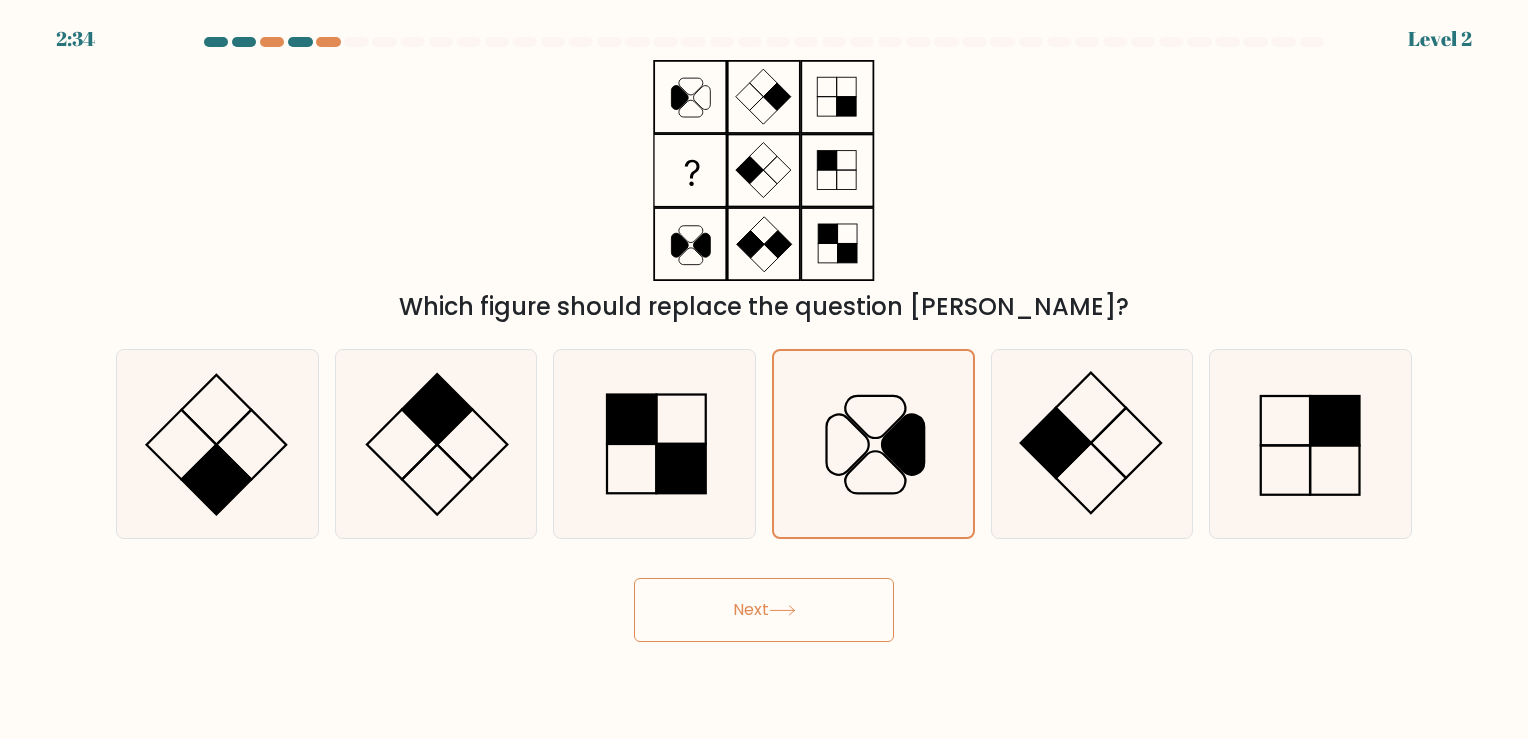 click on "Next" at bounding box center [764, 610] 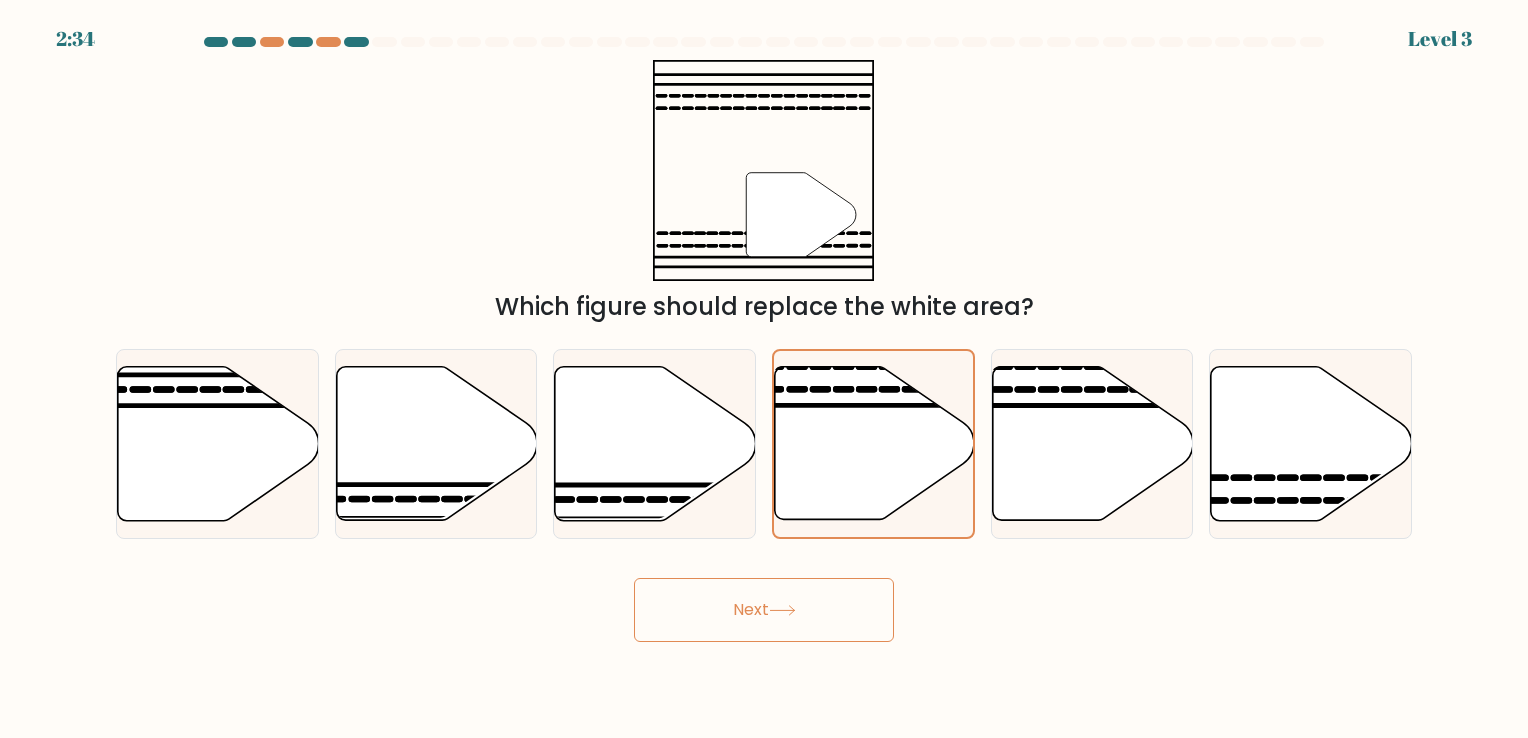 click on "Next" at bounding box center [764, 610] 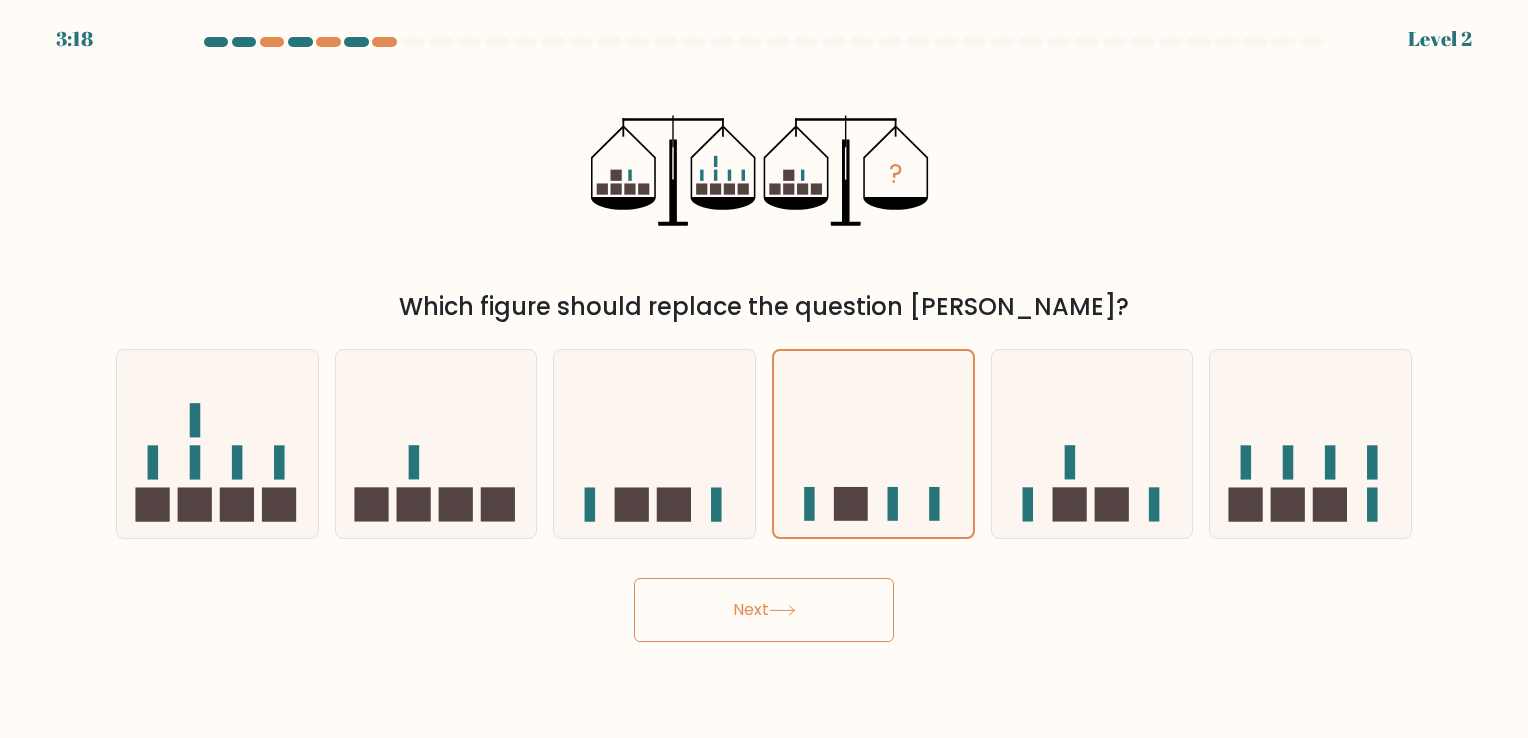 click on "Next" at bounding box center [764, 610] 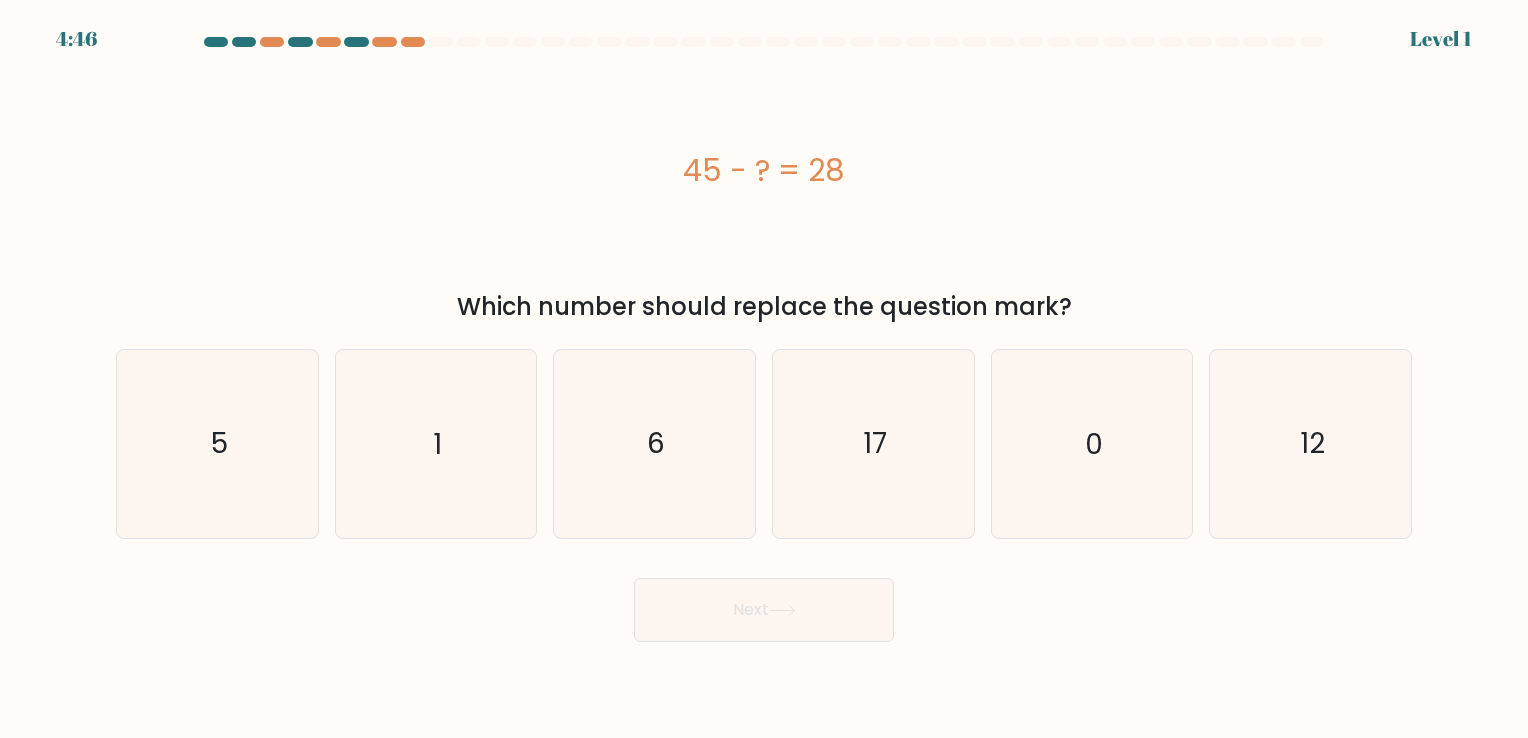 click on "17" 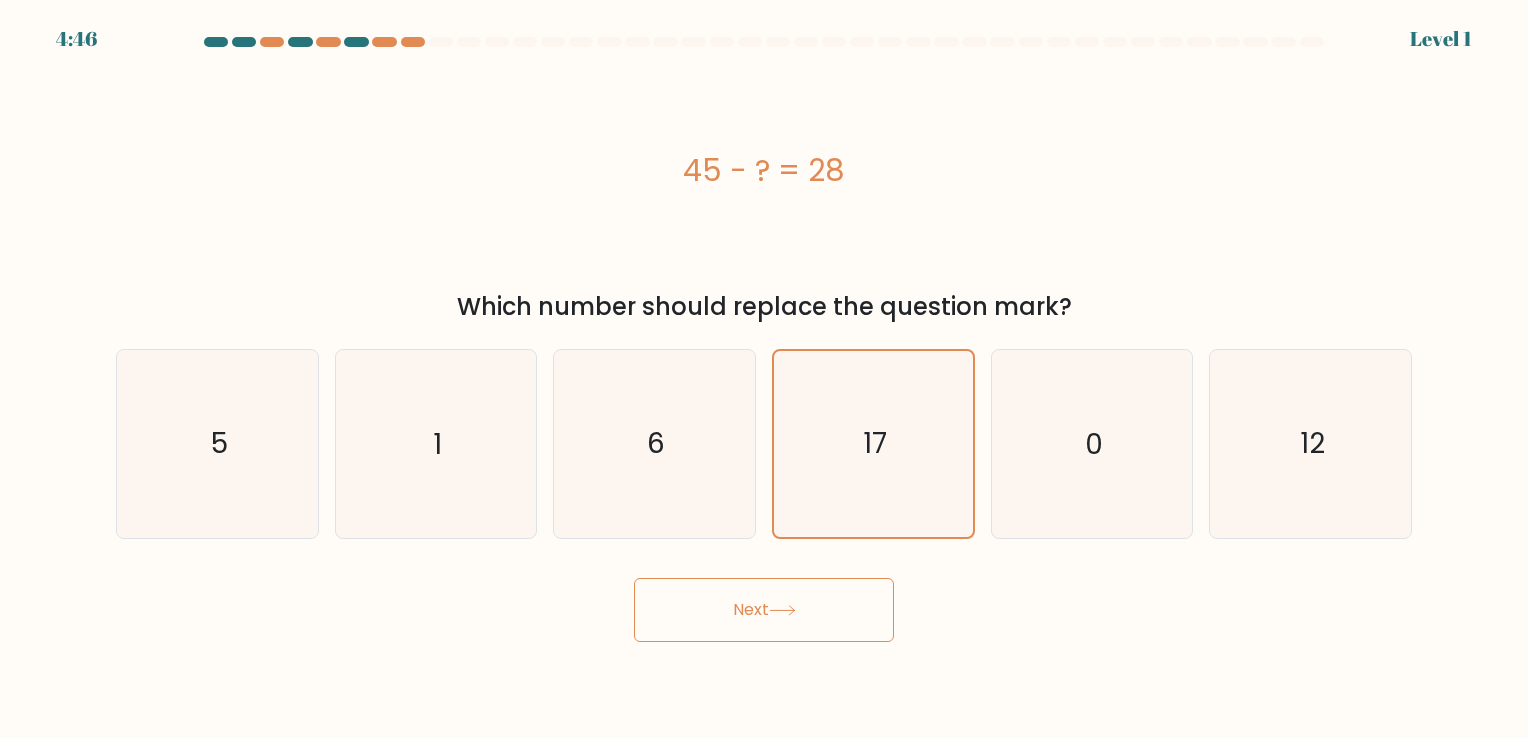 click on "Next" at bounding box center (764, 610) 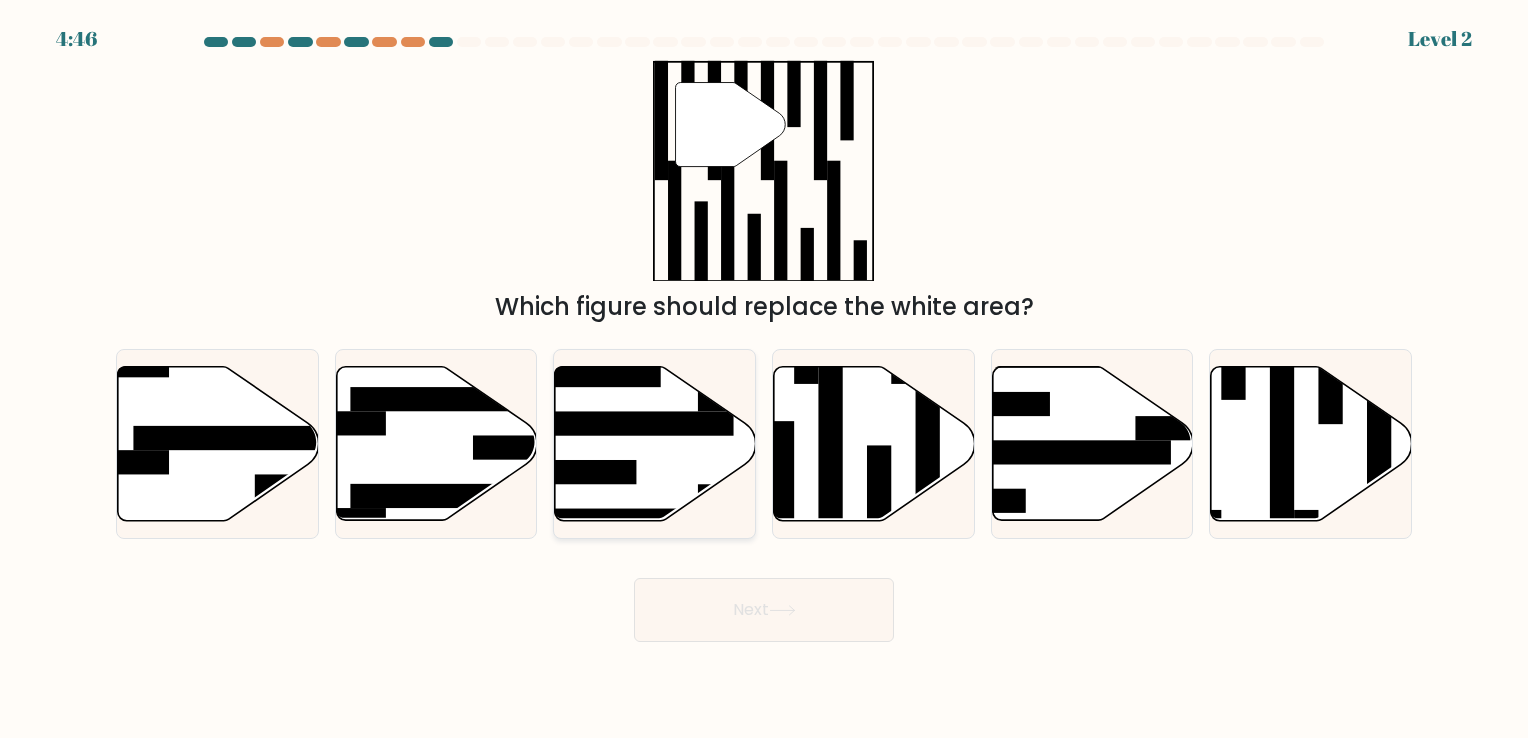 click 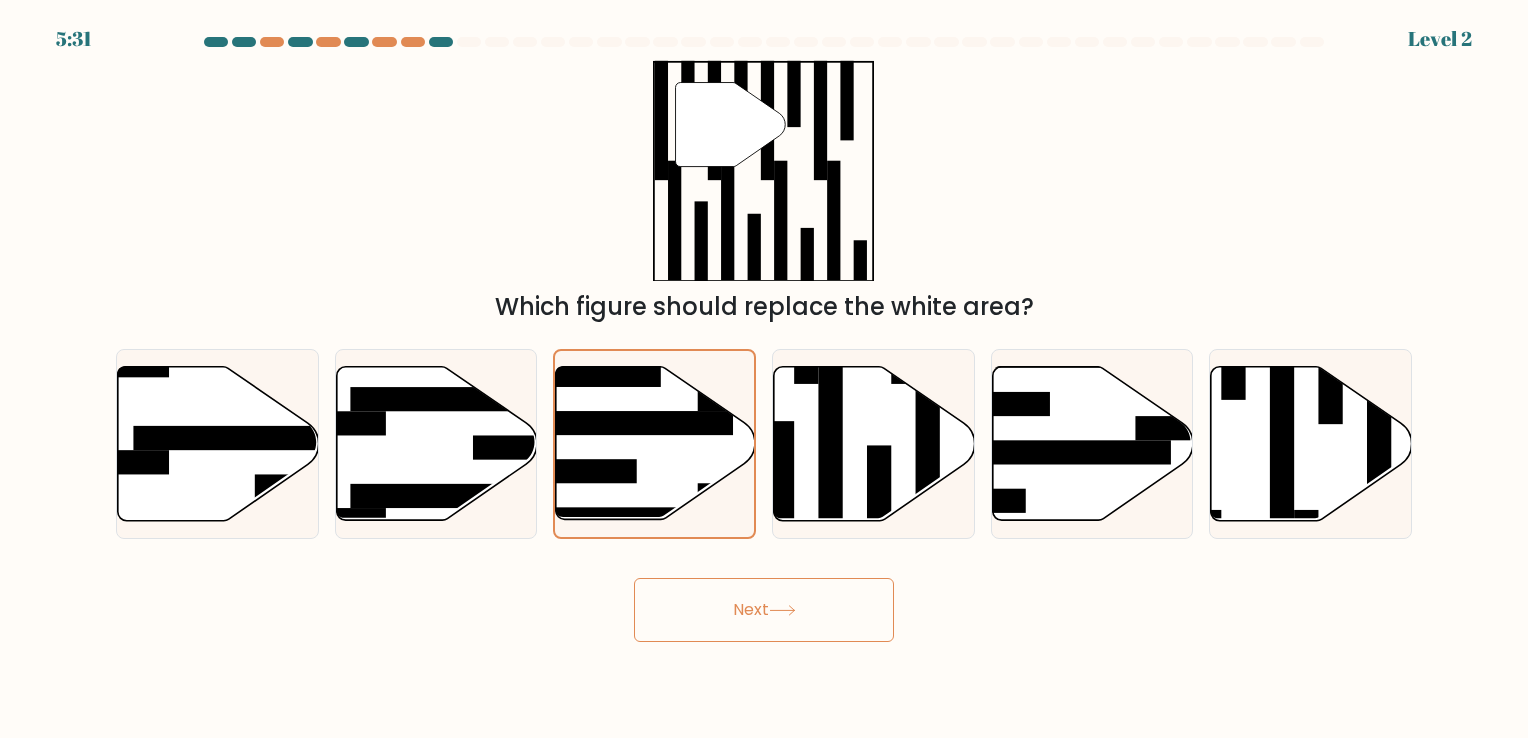 click on "Next" at bounding box center [764, 610] 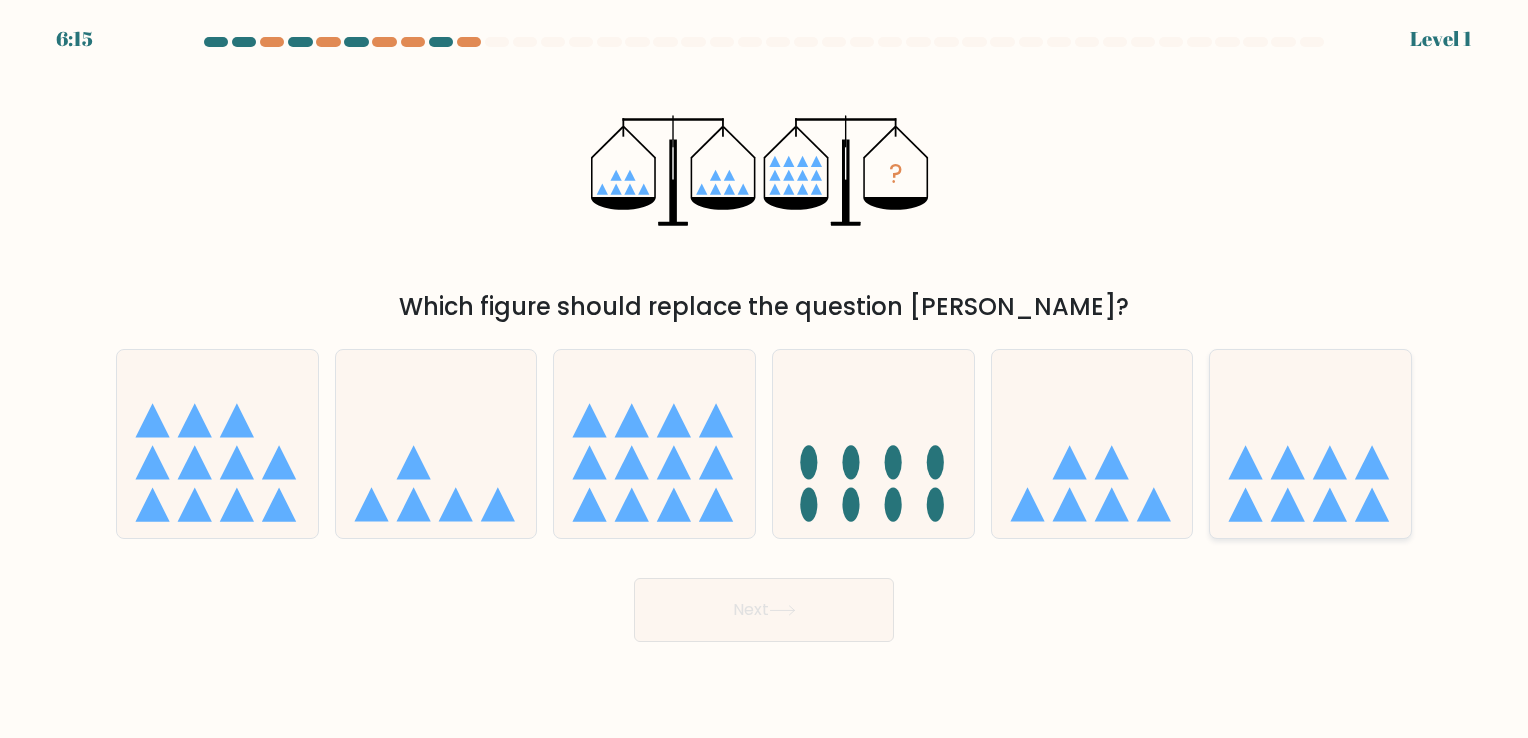 click 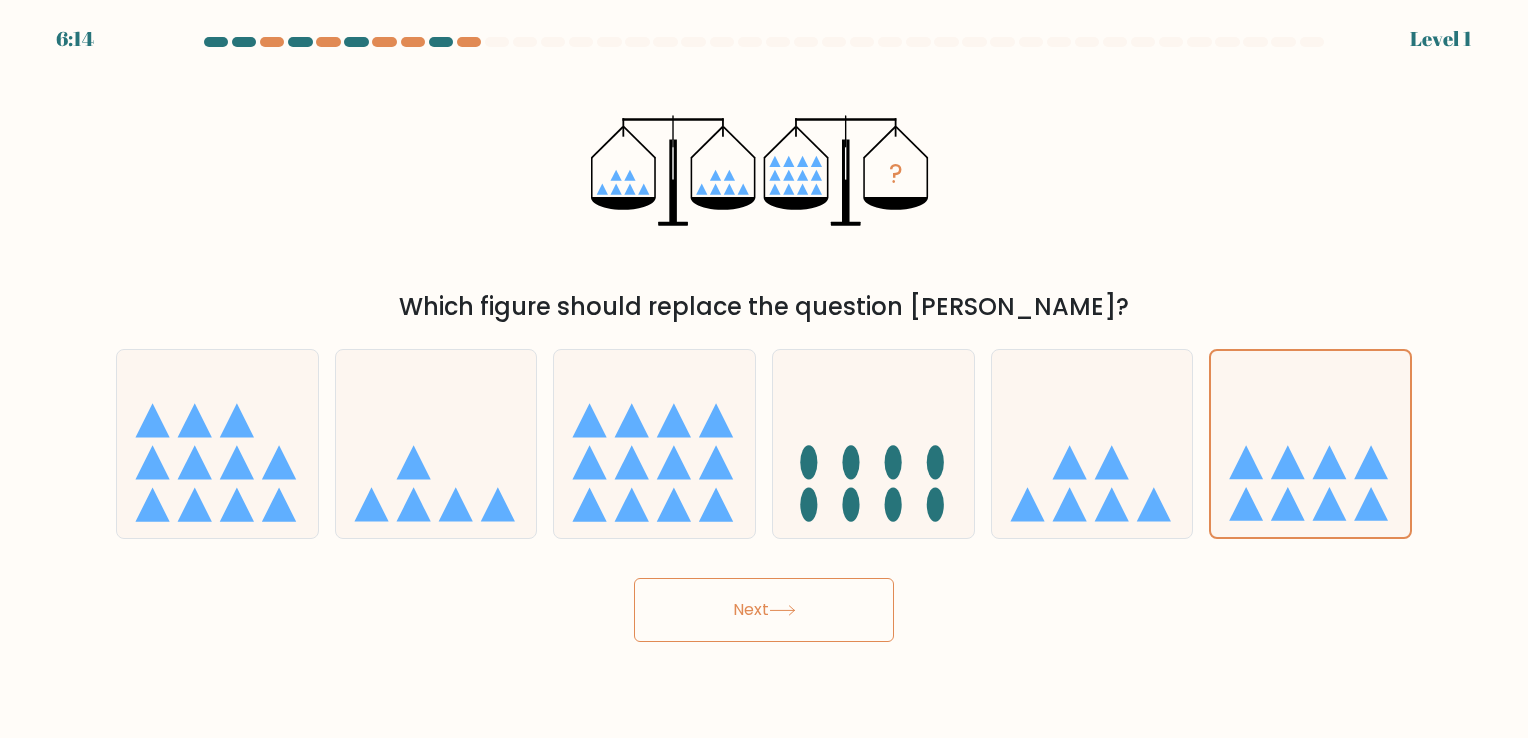 click on "Next" at bounding box center [764, 610] 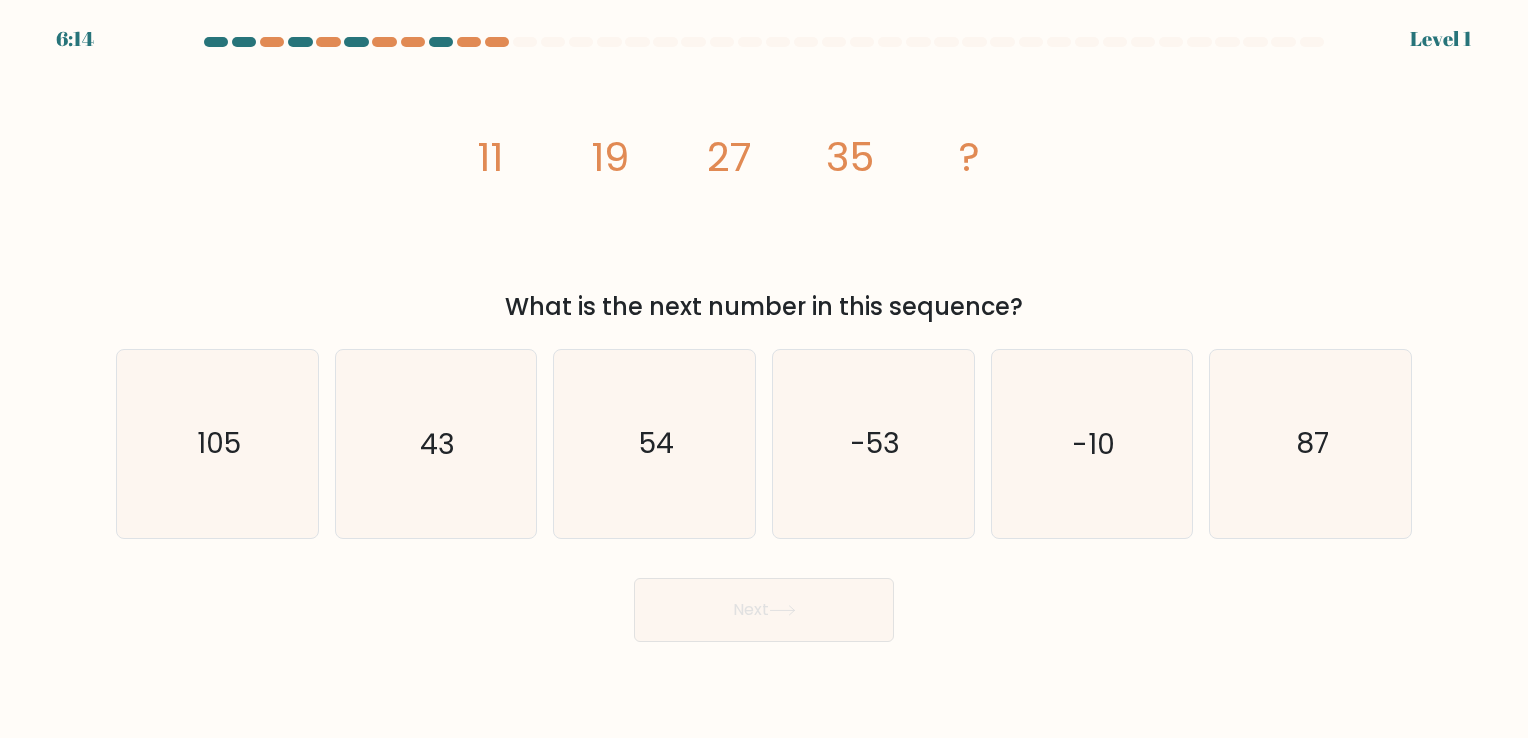 click on "-53" 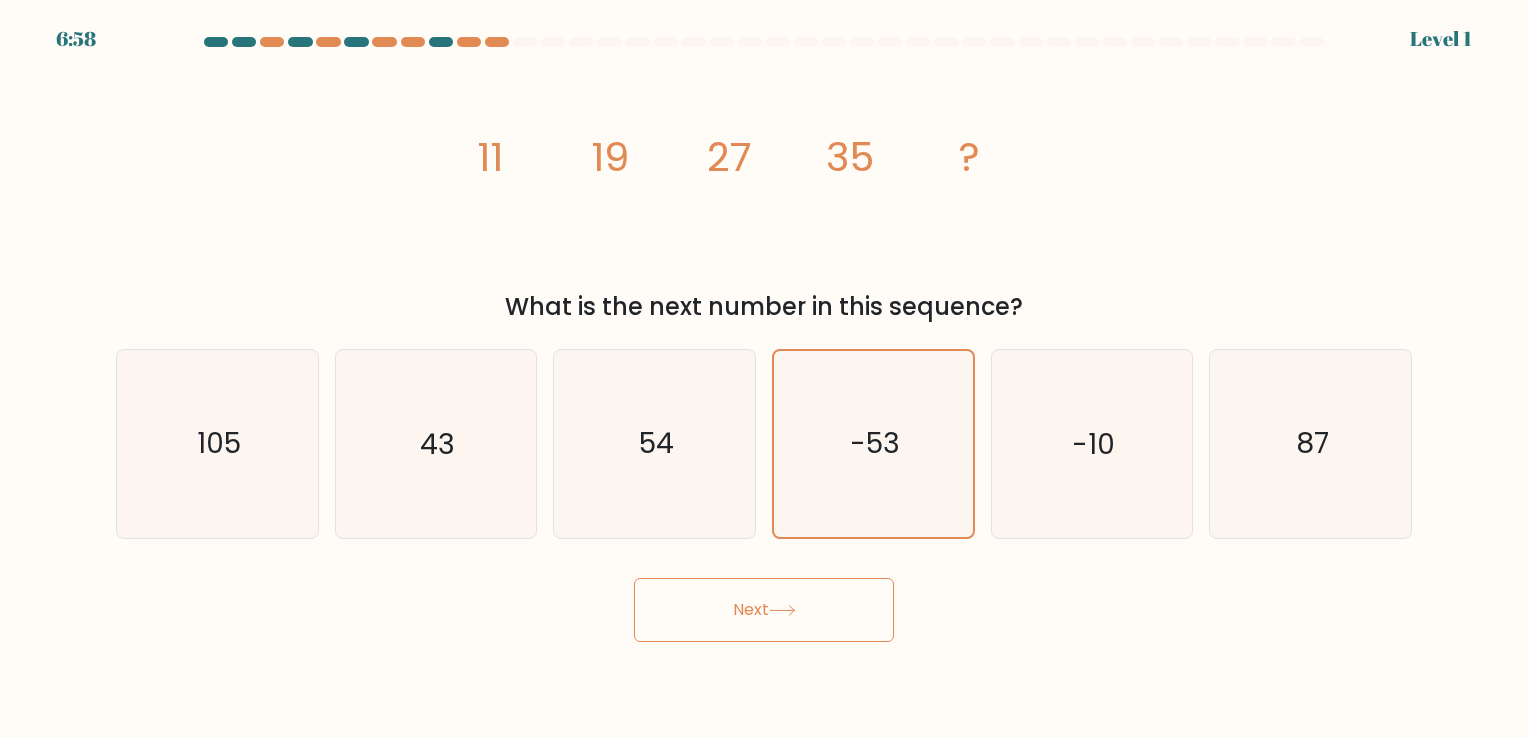 click on "Next" at bounding box center [764, 610] 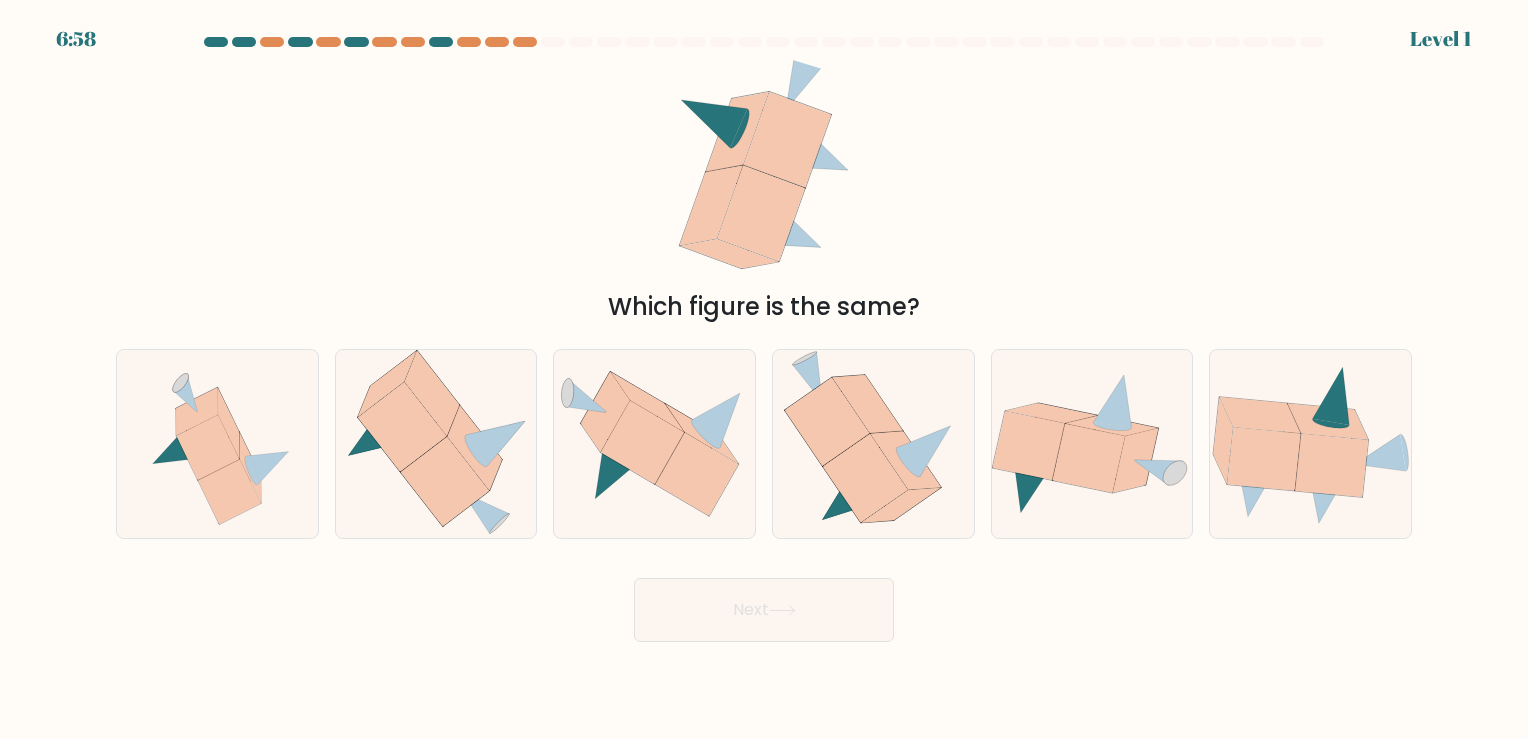 click 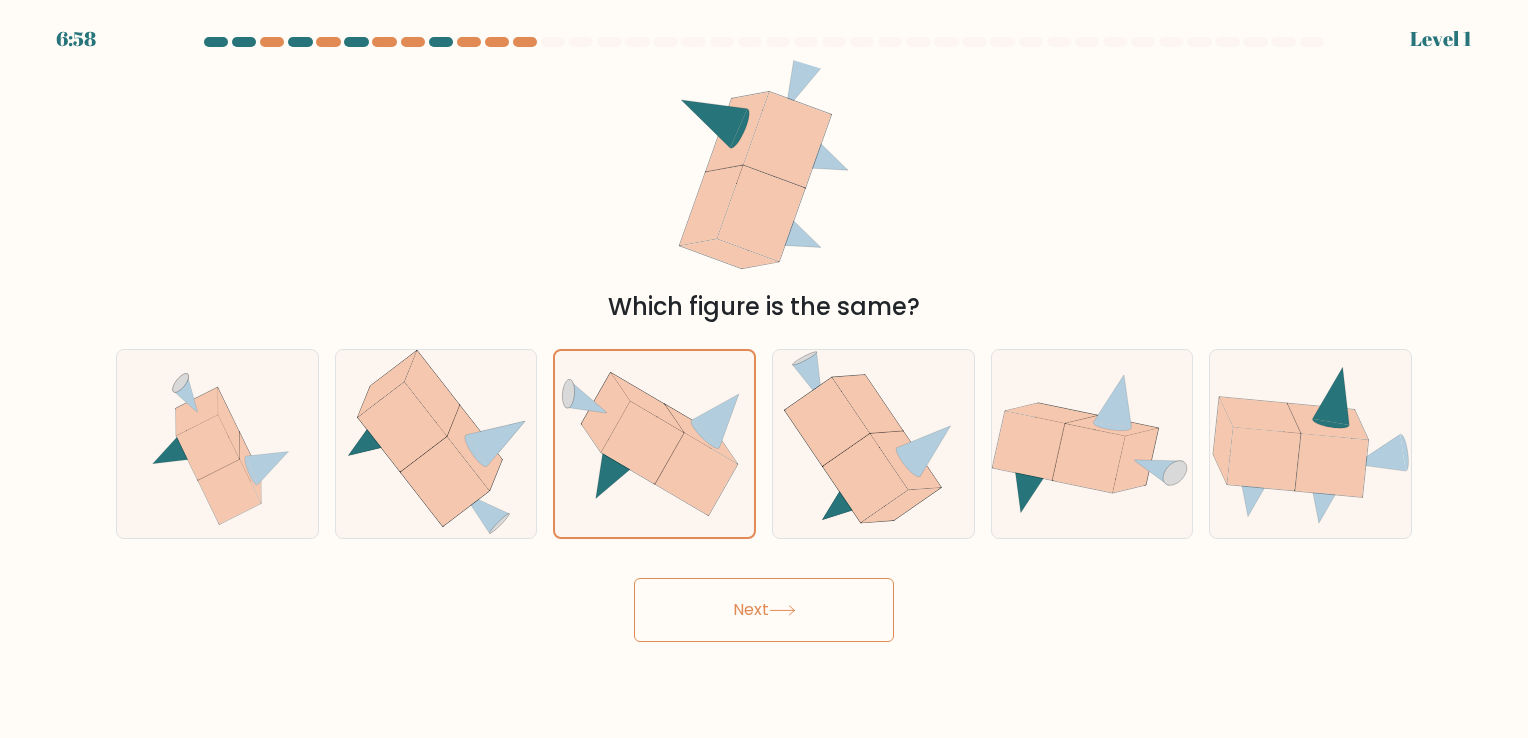 click on "Next" at bounding box center [764, 610] 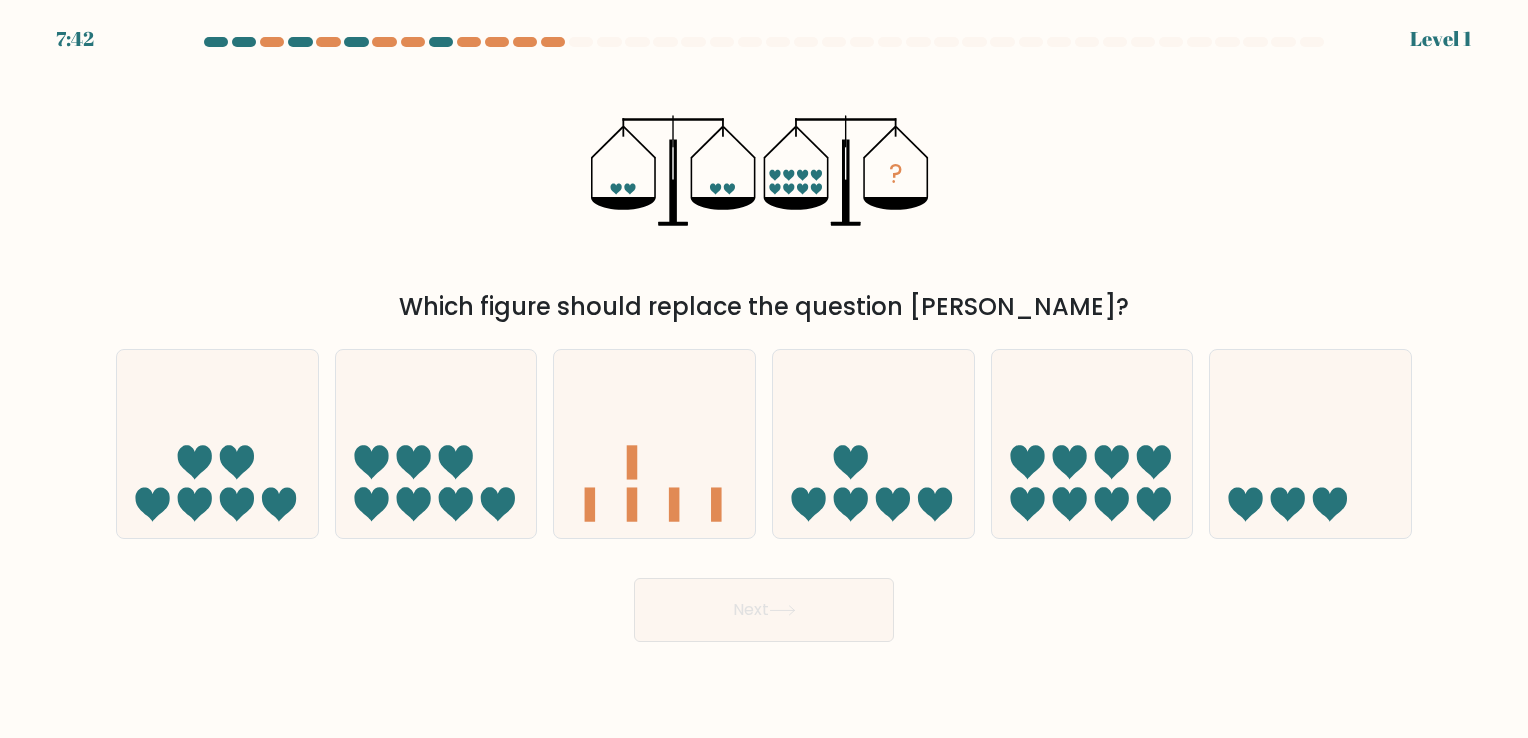 click 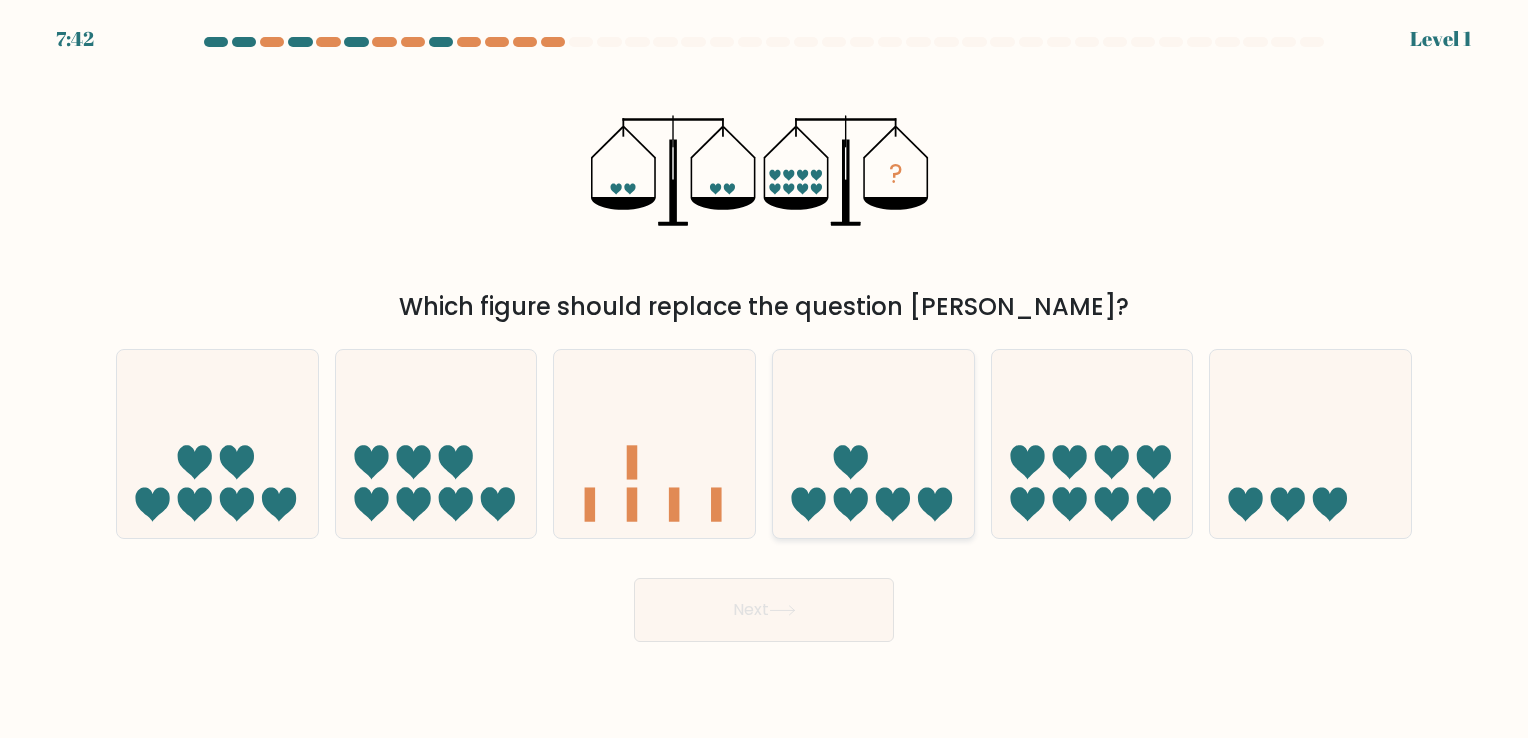 click at bounding box center (873, 443) 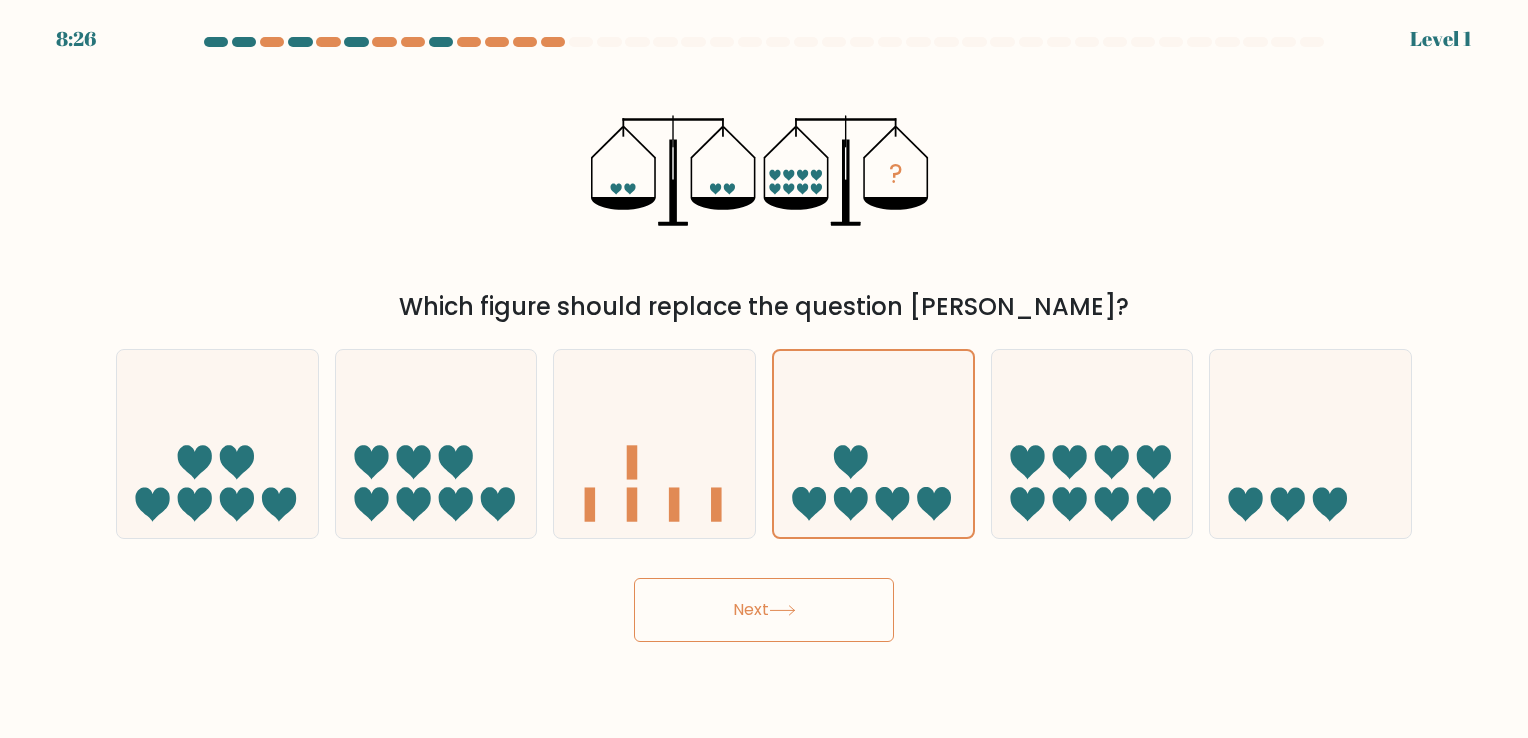 click on "Next" at bounding box center (764, 610) 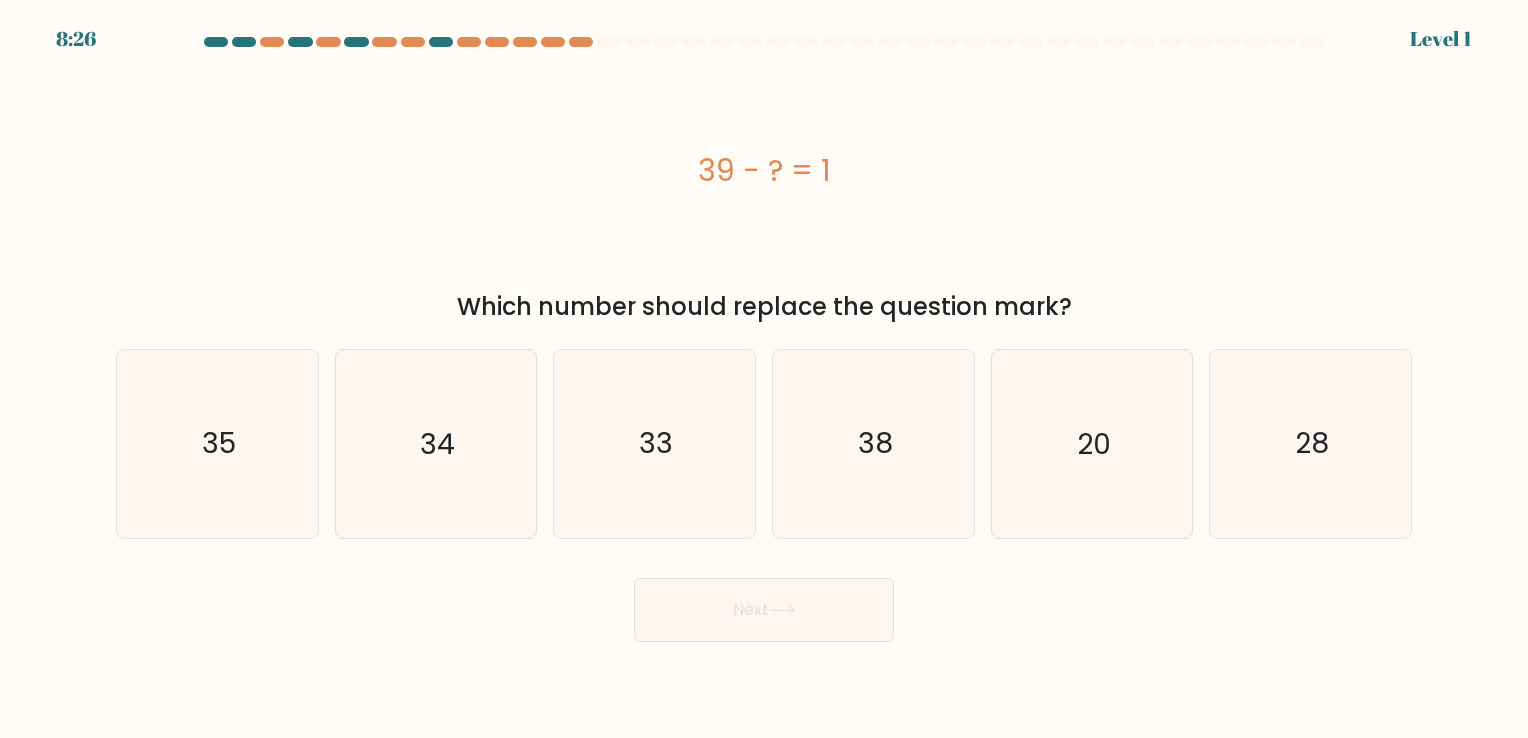 click on "38" 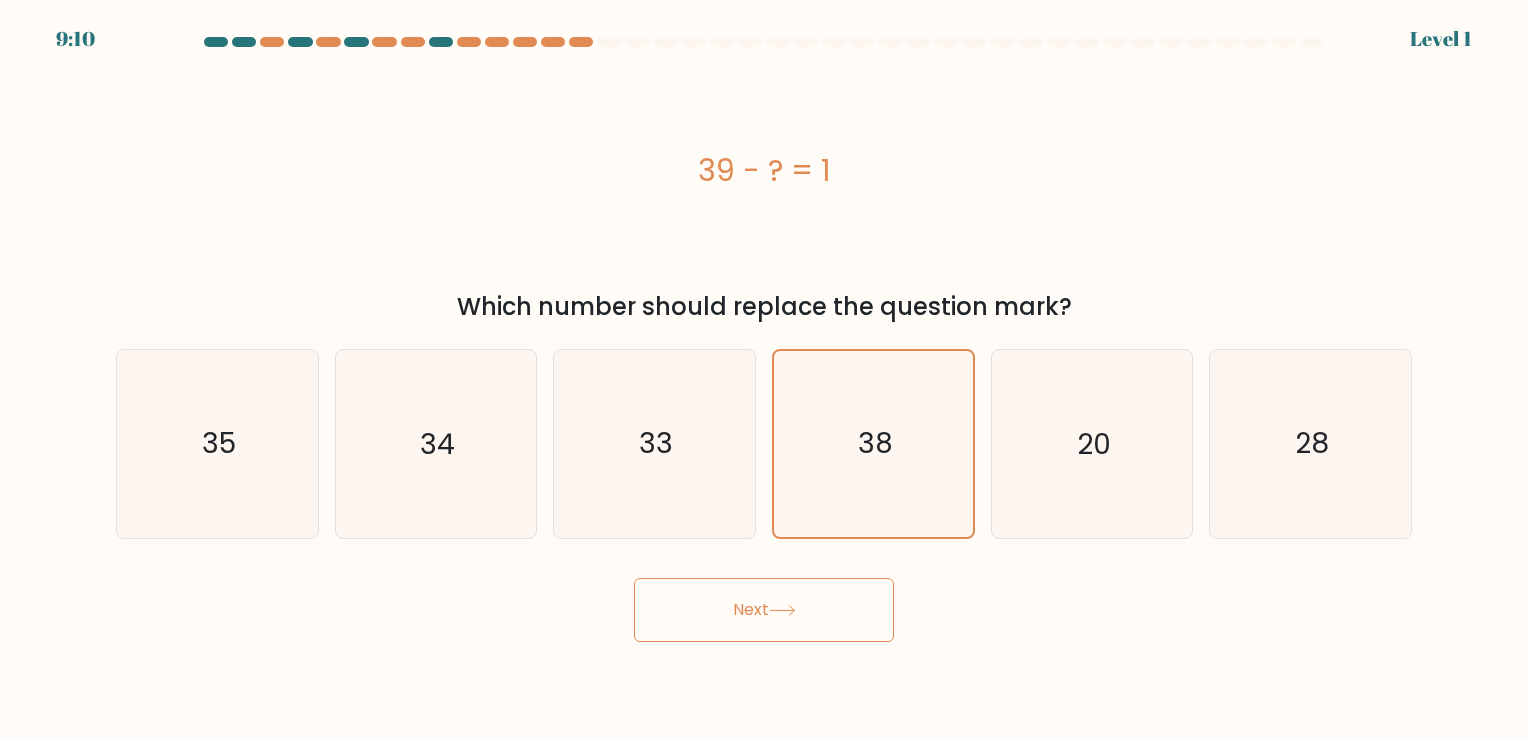 click 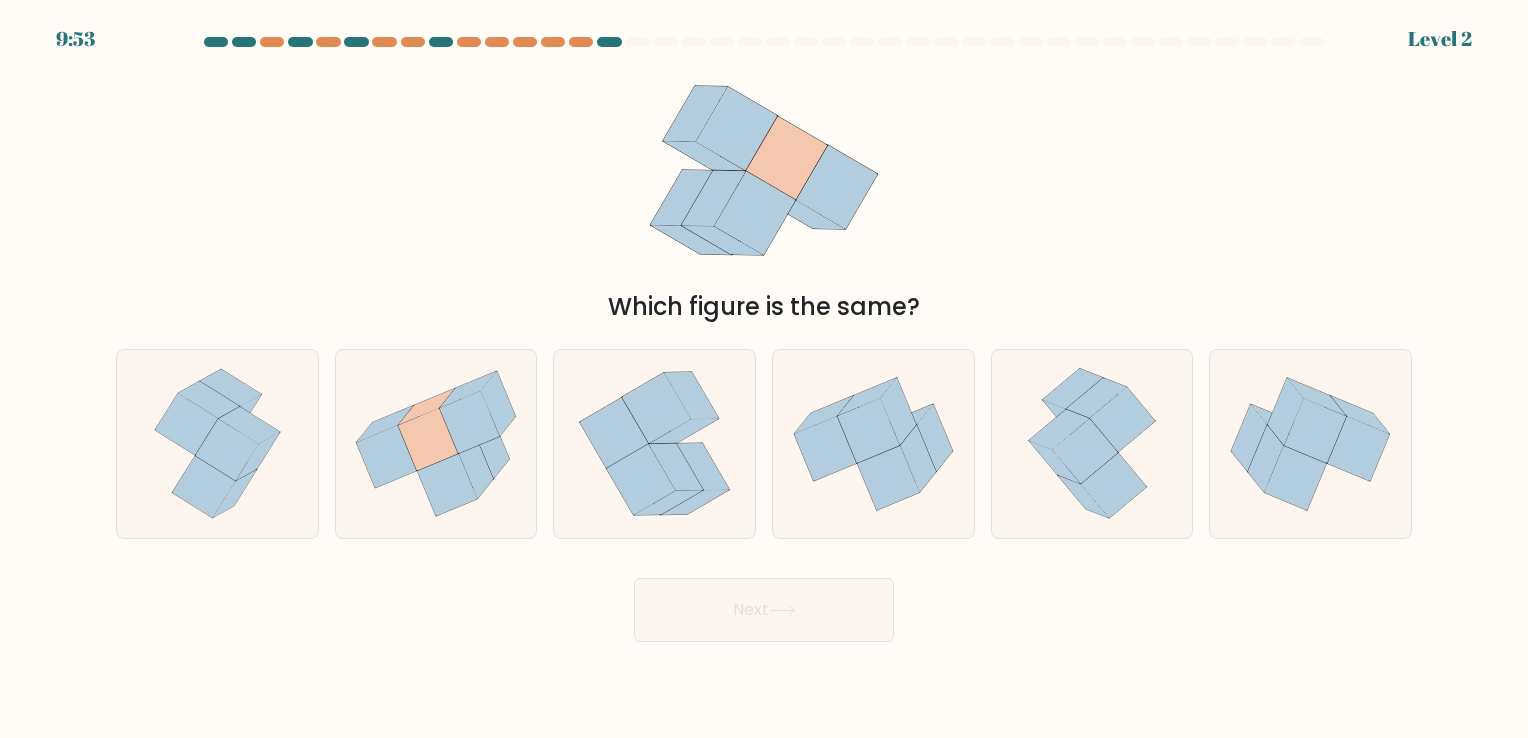 click 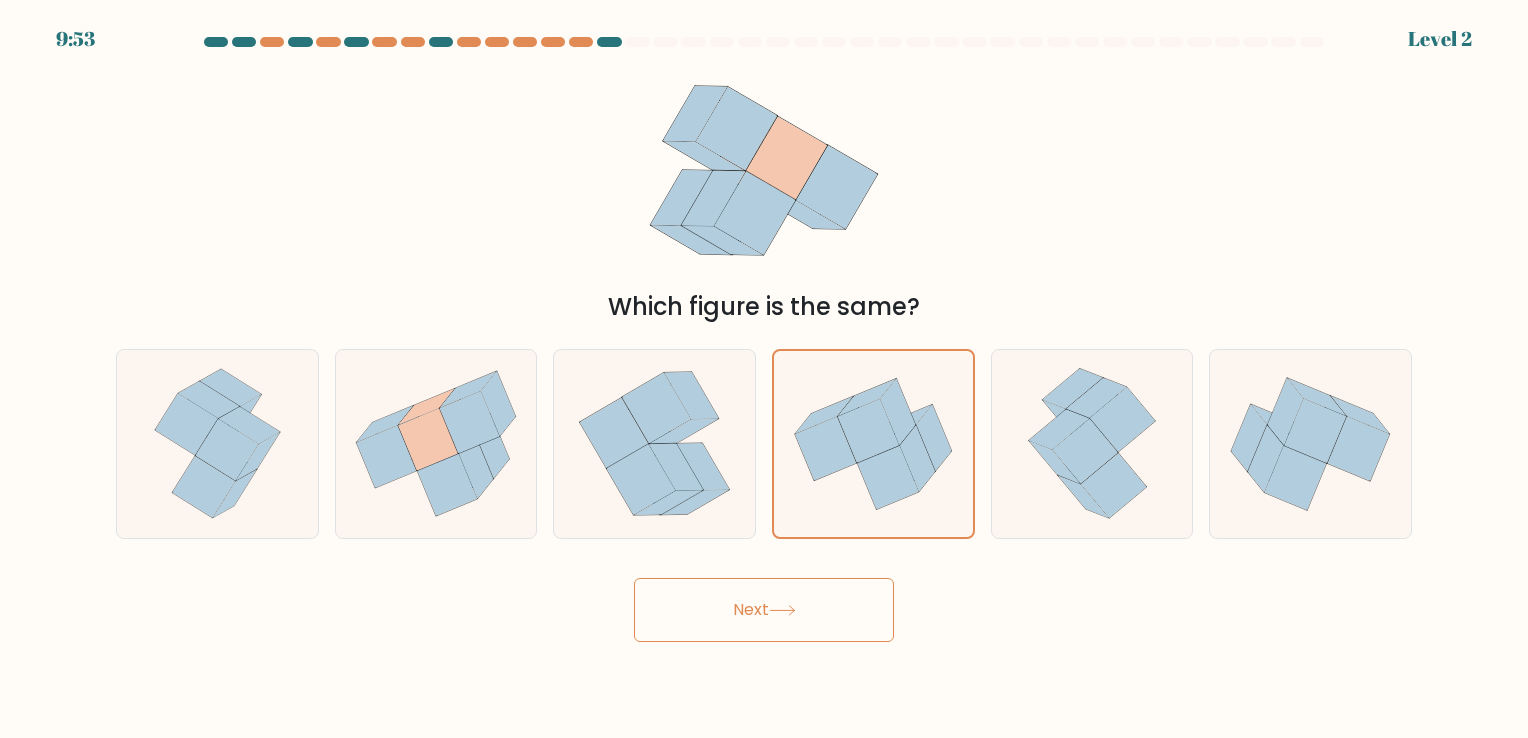 click 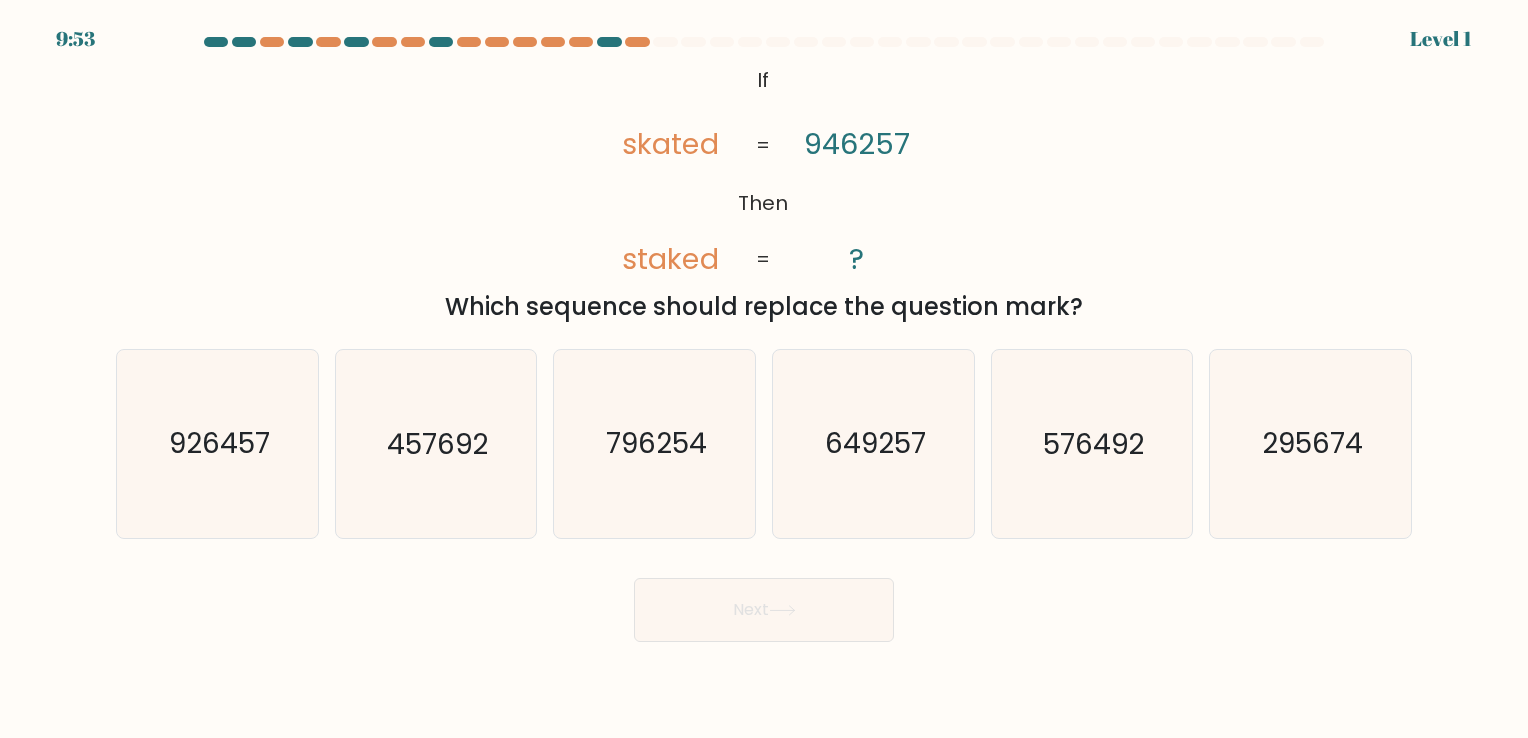 click on "649257" 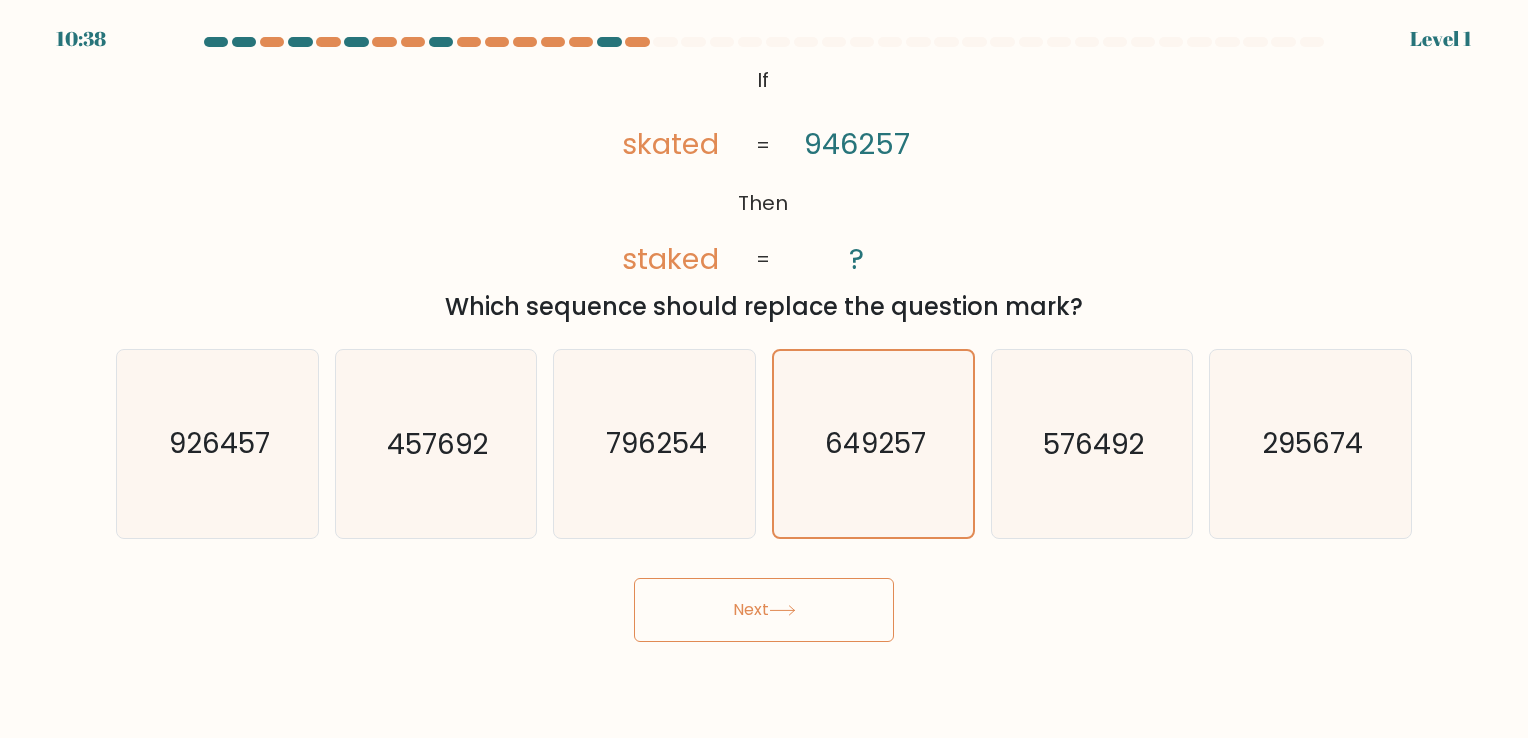 click on "Next" at bounding box center [764, 610] 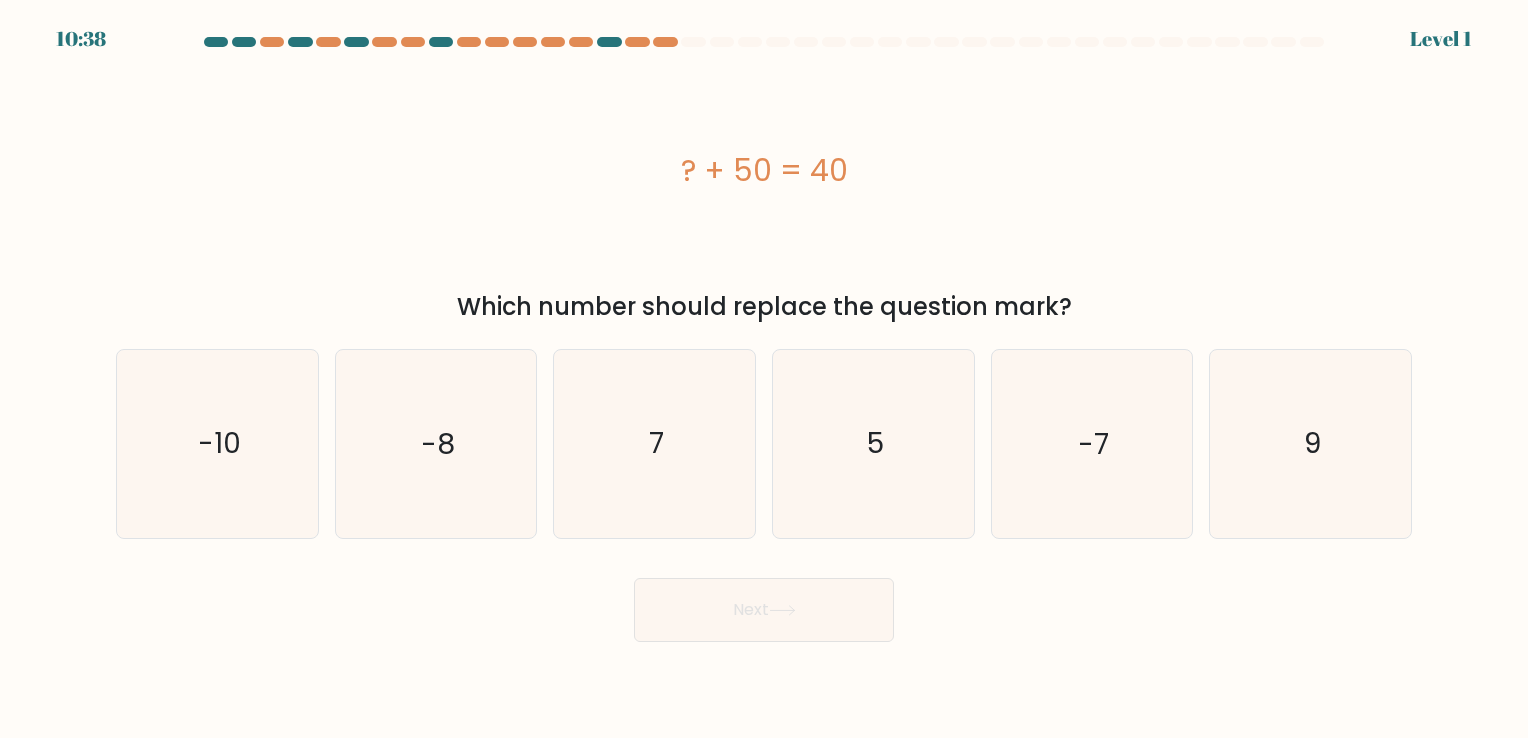 click on "5" 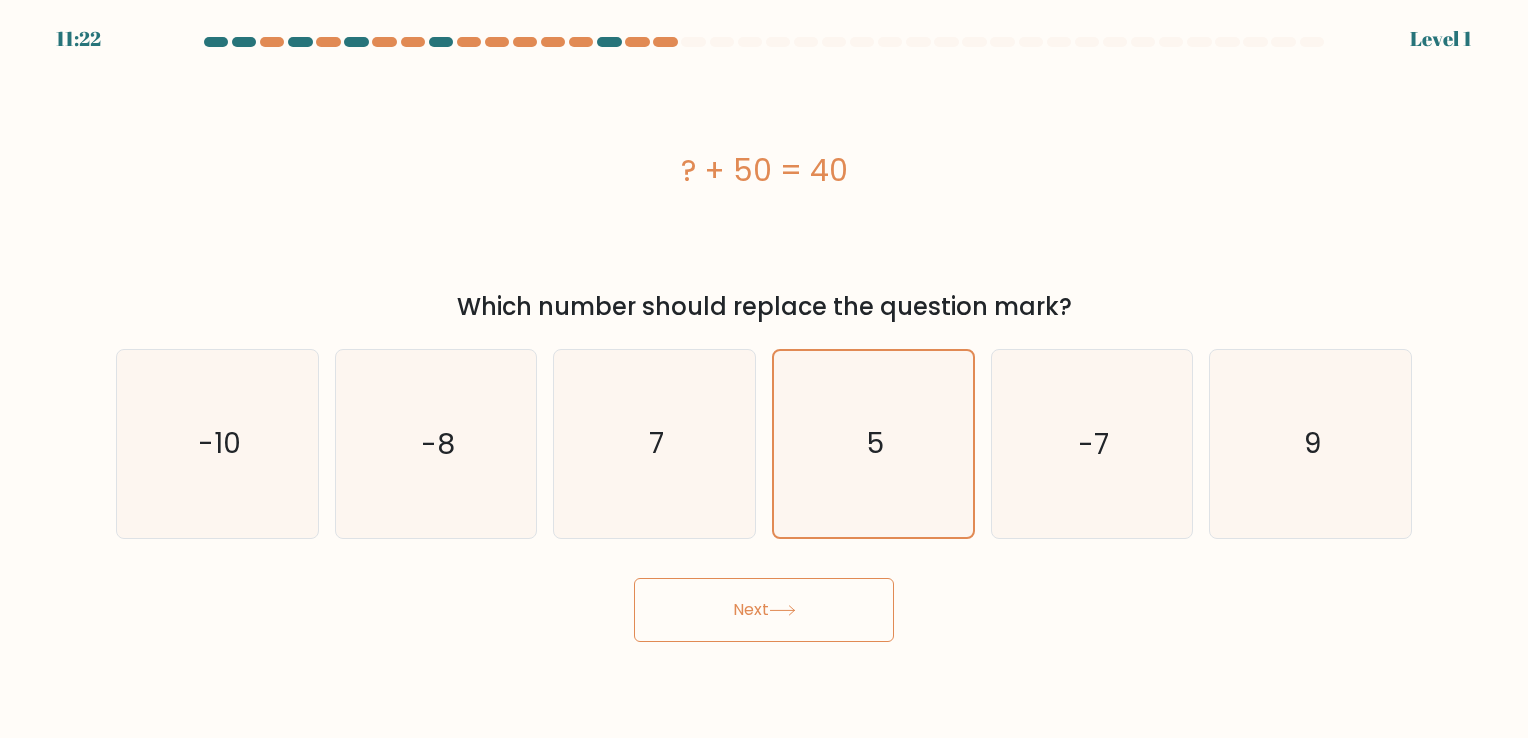 click on "Next" at bounding box center (764, 610) 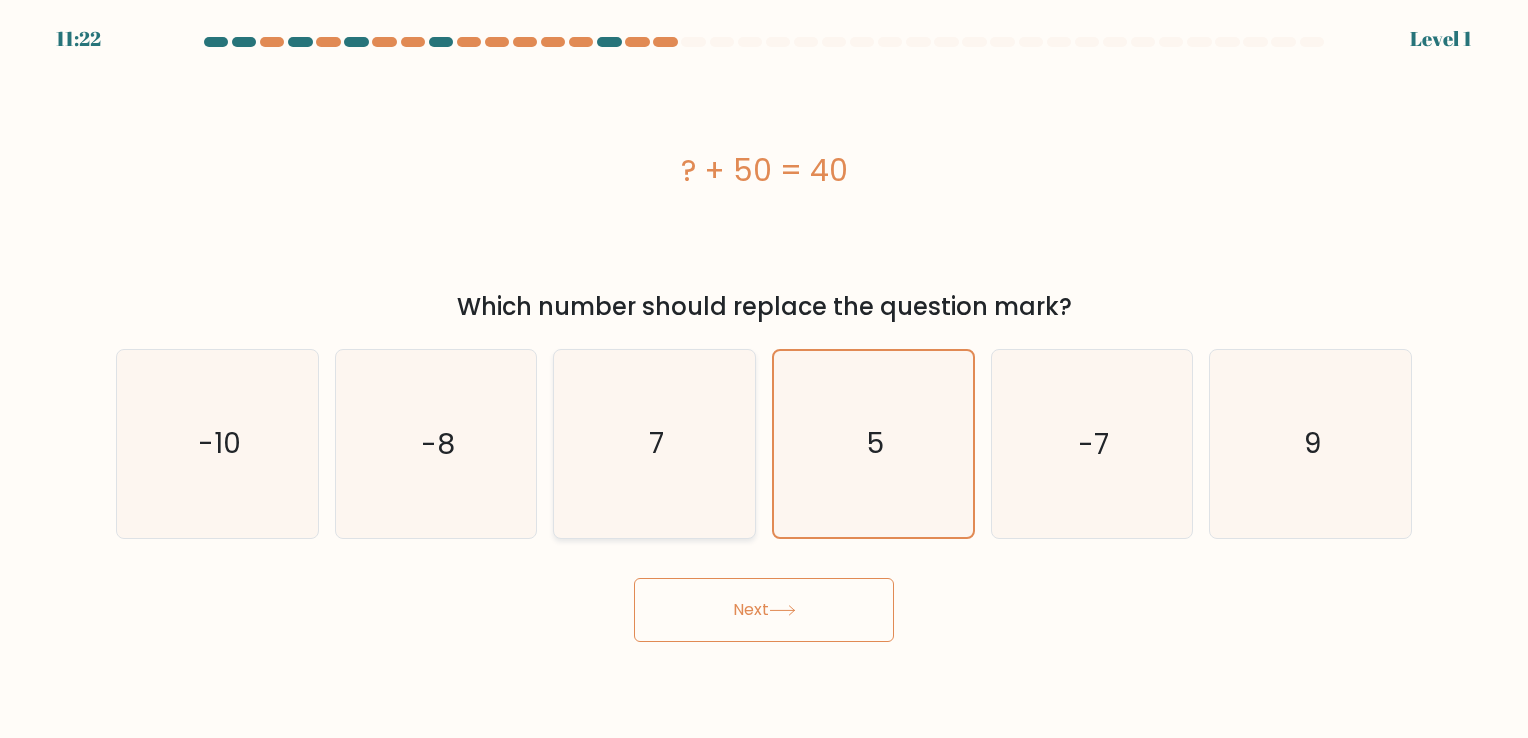 click on "7" 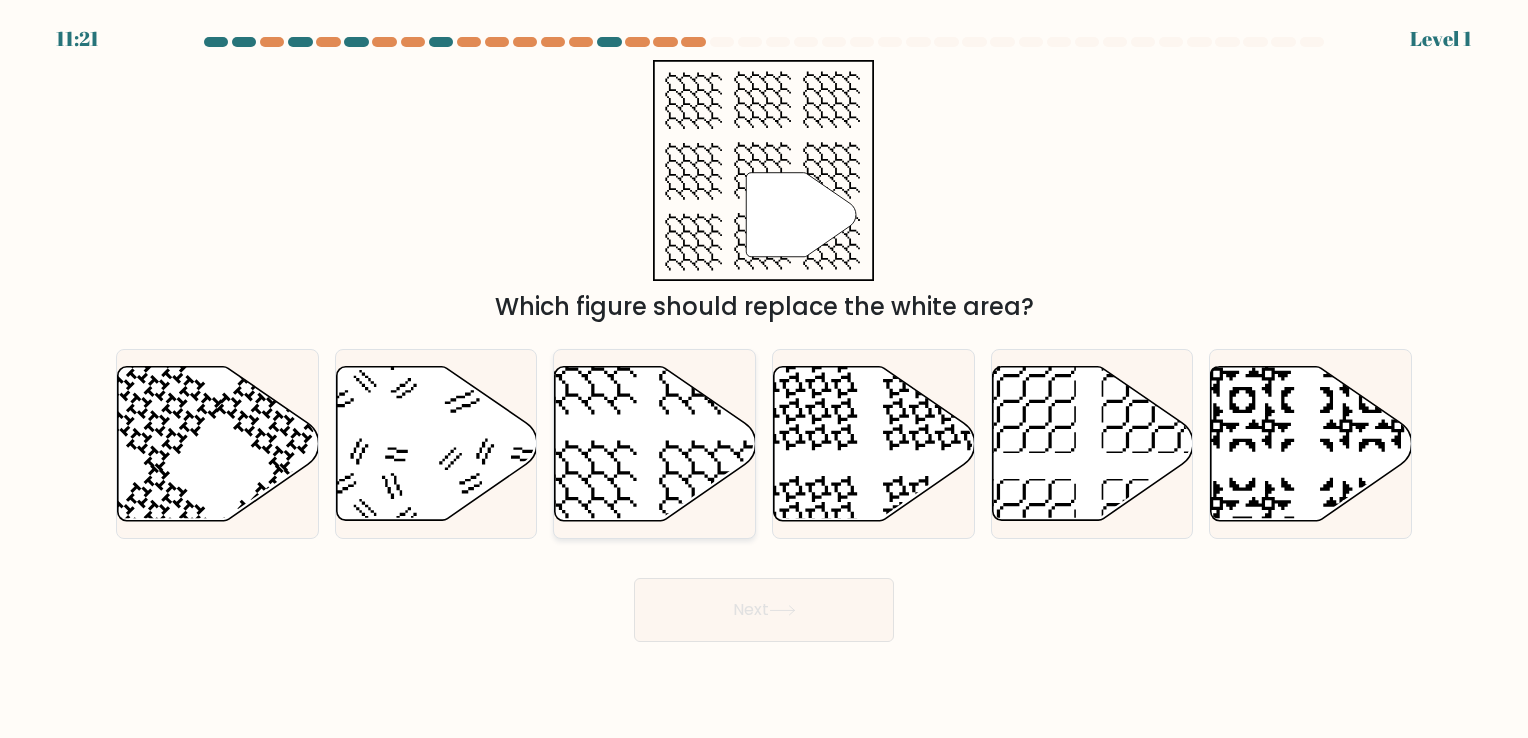 click 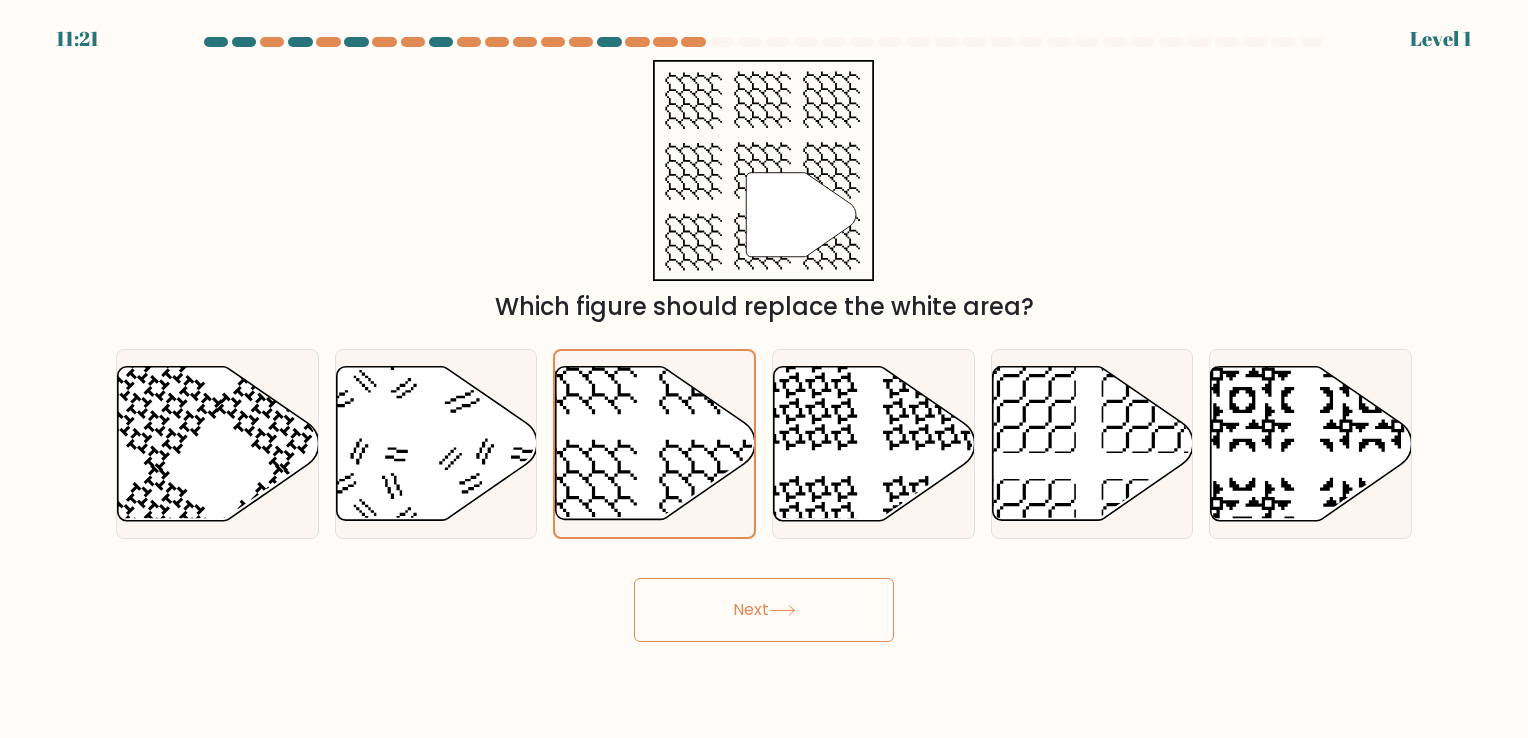 click on "Next" at bounding box center (764, 610) 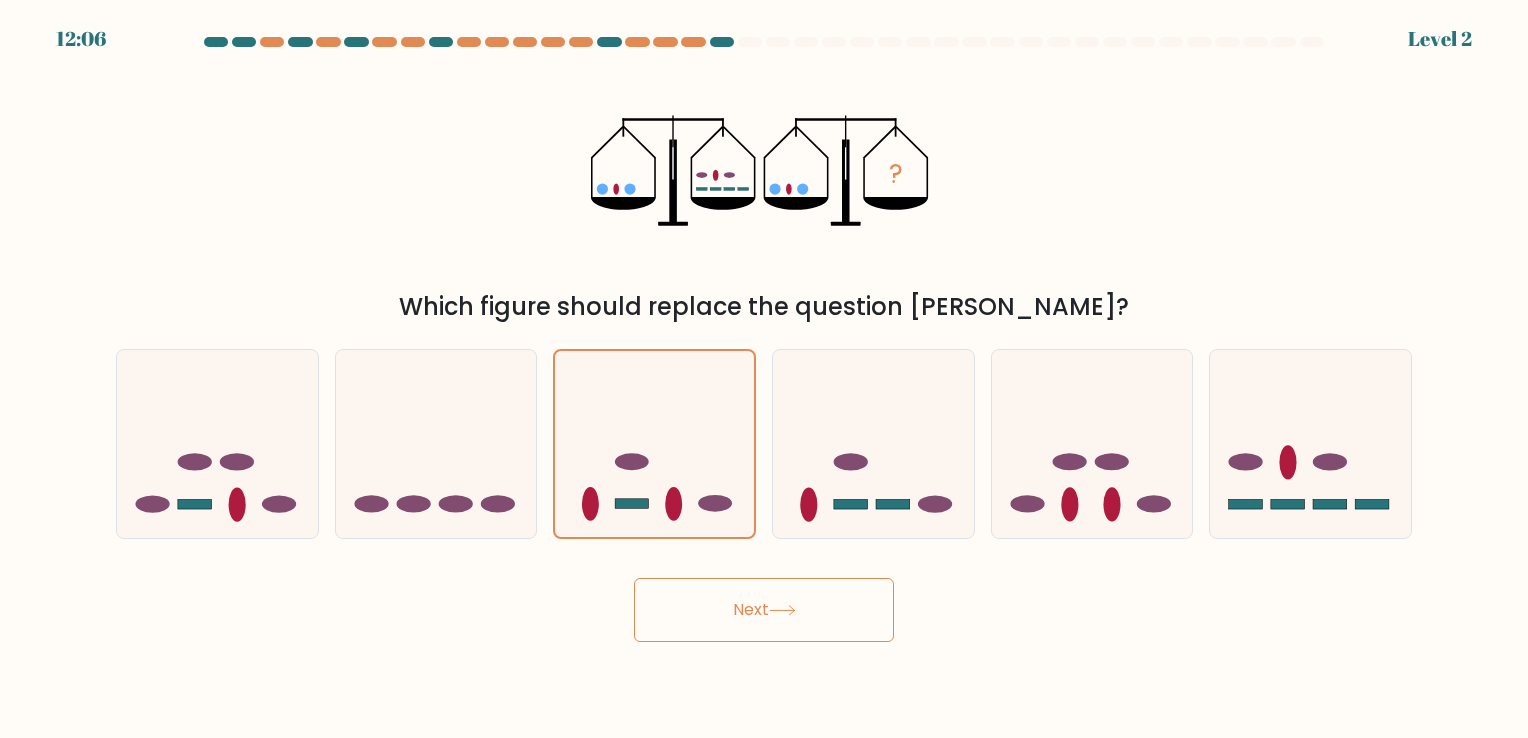 click on "Next" at bounding box center [764, 610] 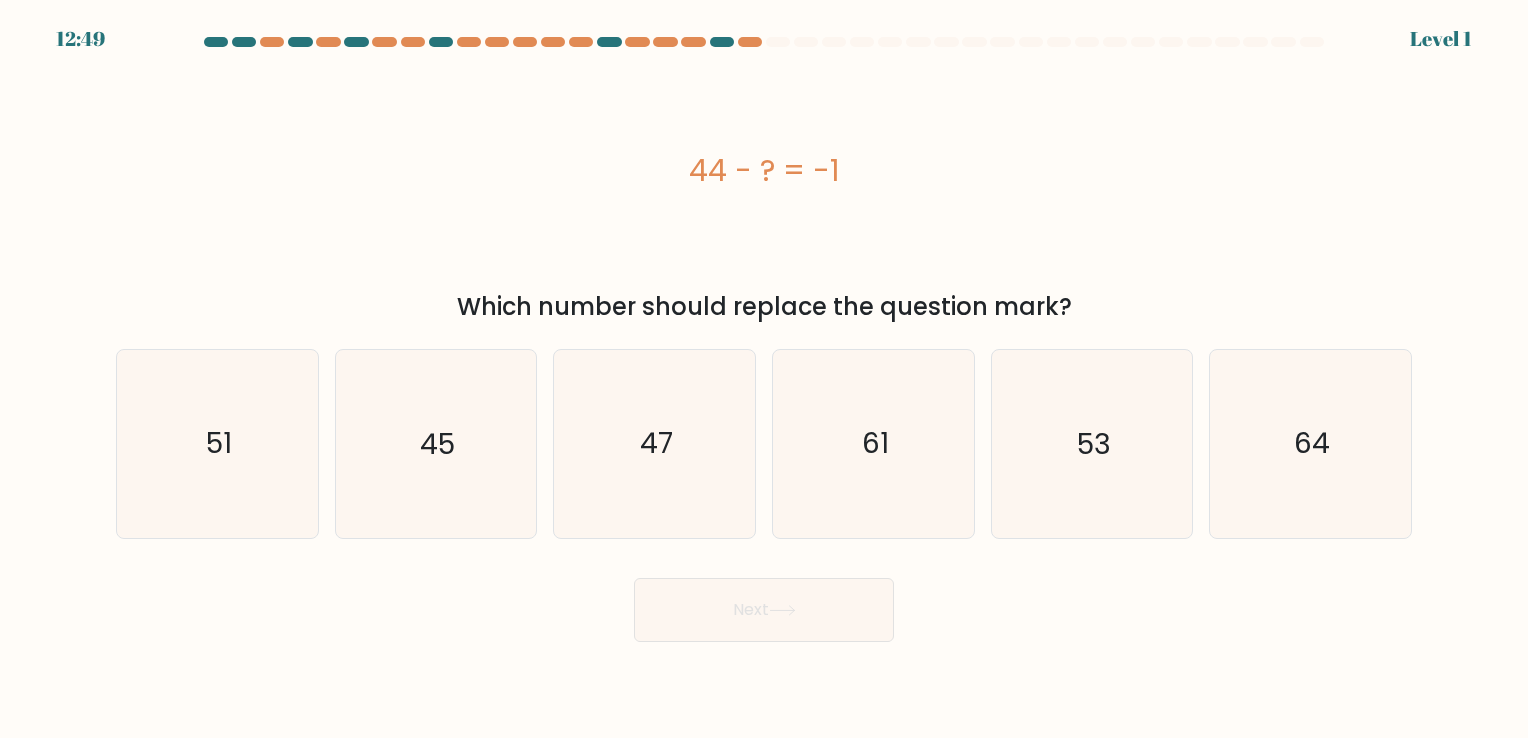 click on "47" 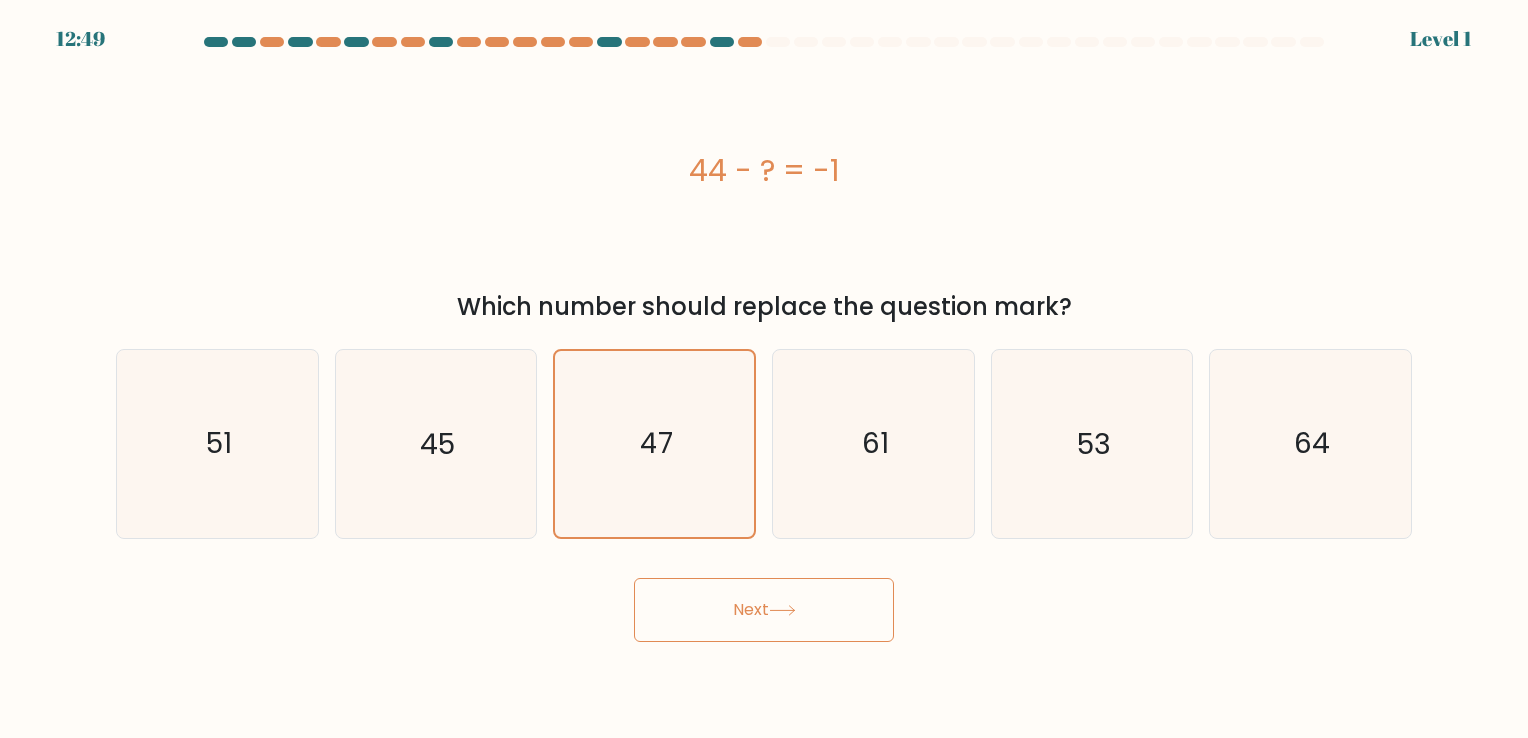 click on "Next" at bounding box center [764, 610] 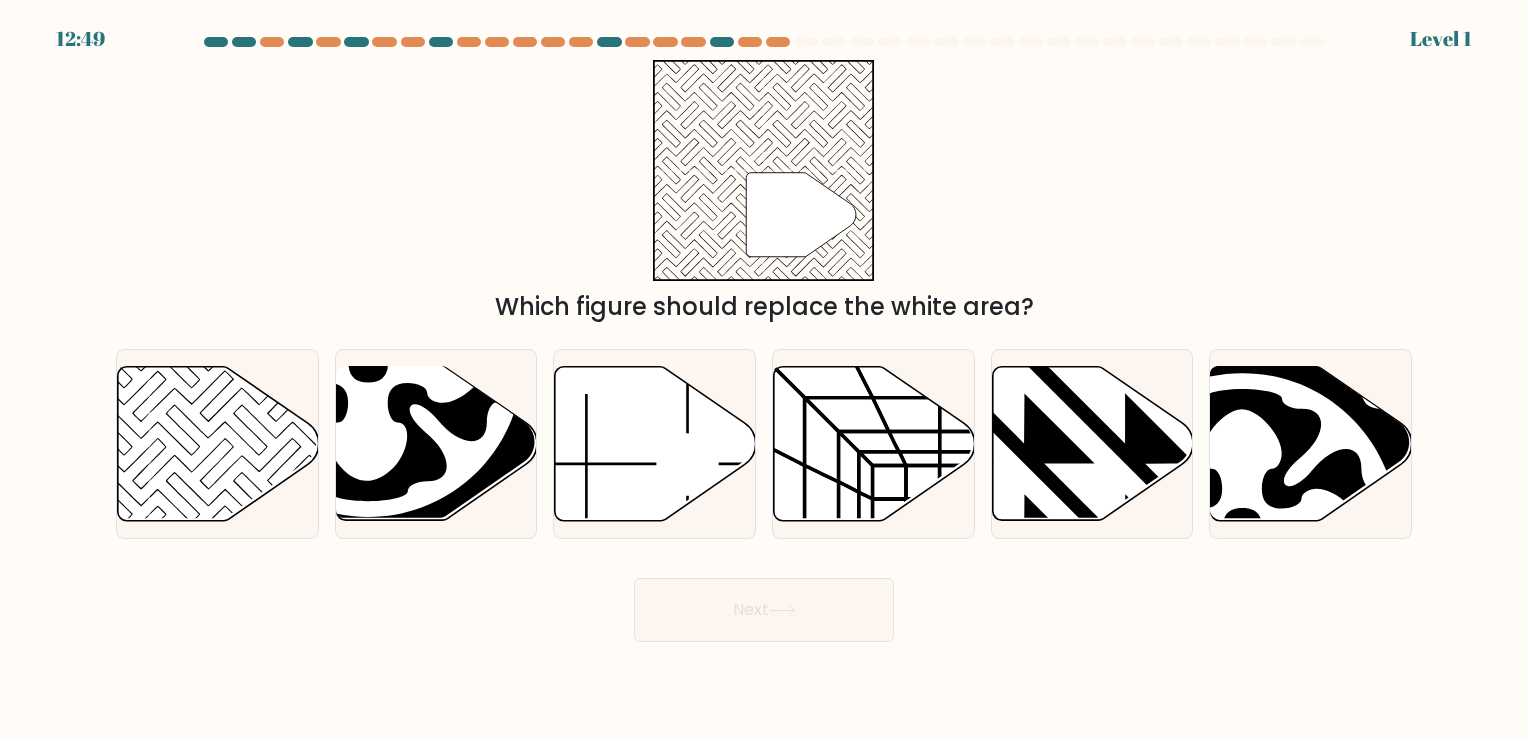 drag, startPoint x: 628, startPoint y: 477, endPoint x: 693, endPoint y: 567, distance: 111.01801 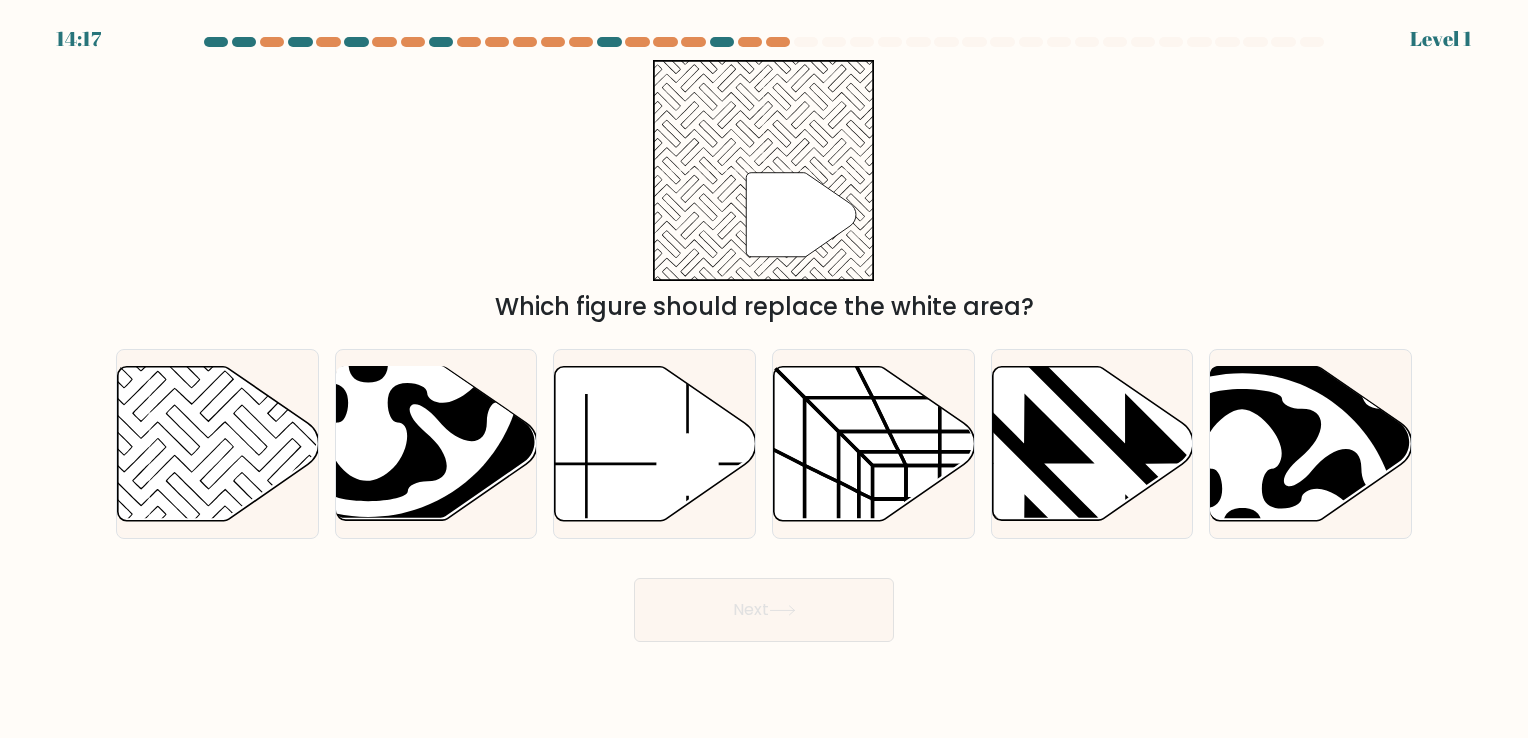 click on "Next" at bounding box center [764, 610] 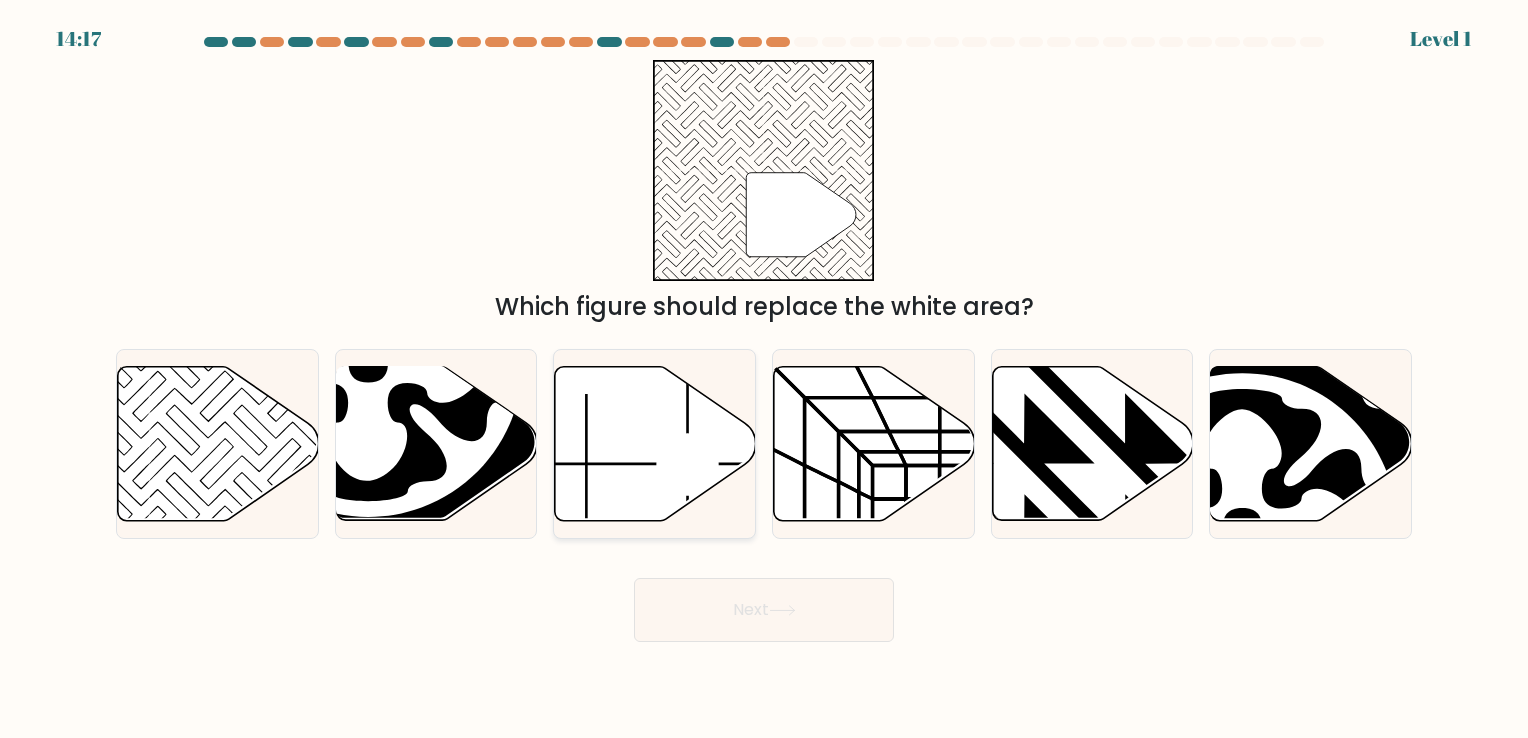 click 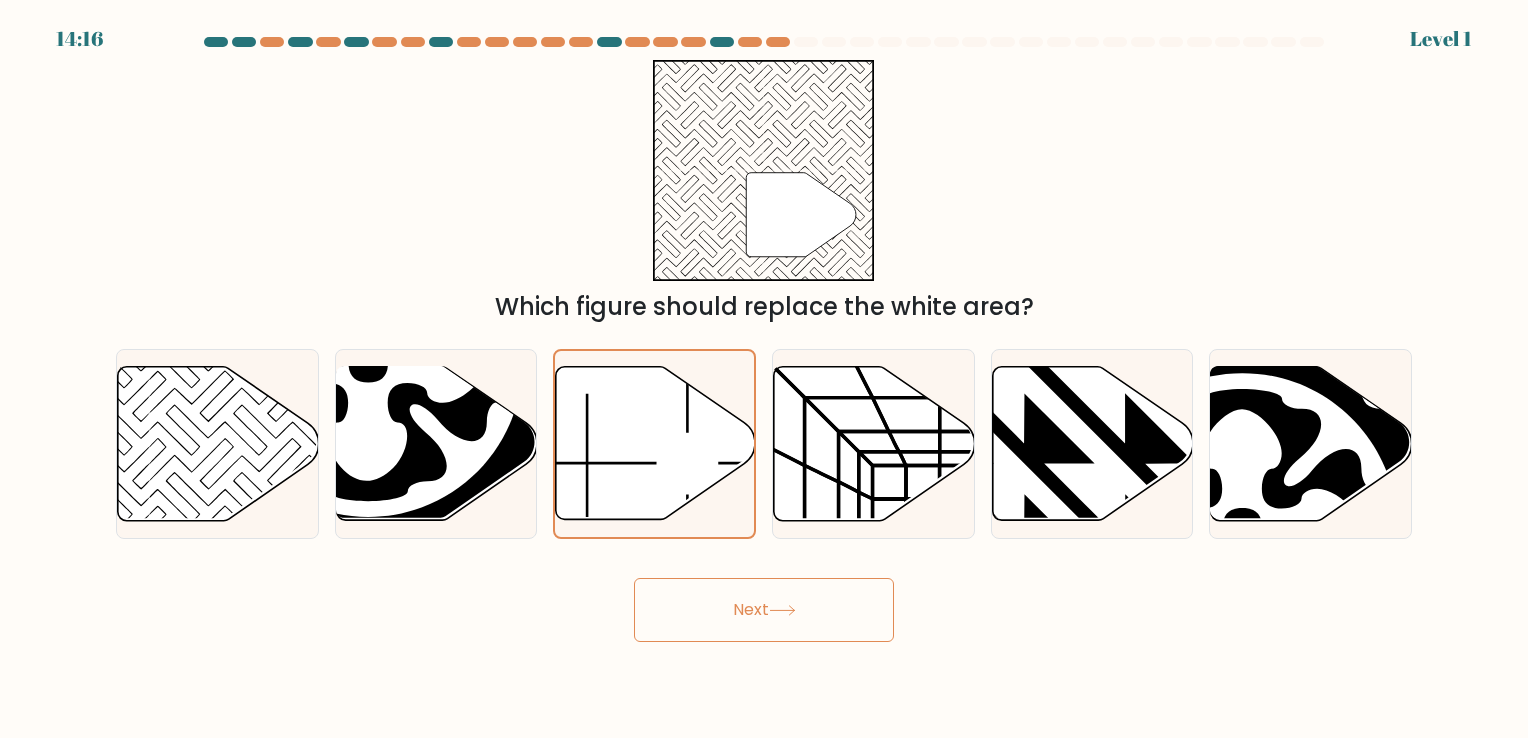 click on "Next" at bounding box center (764, 610) 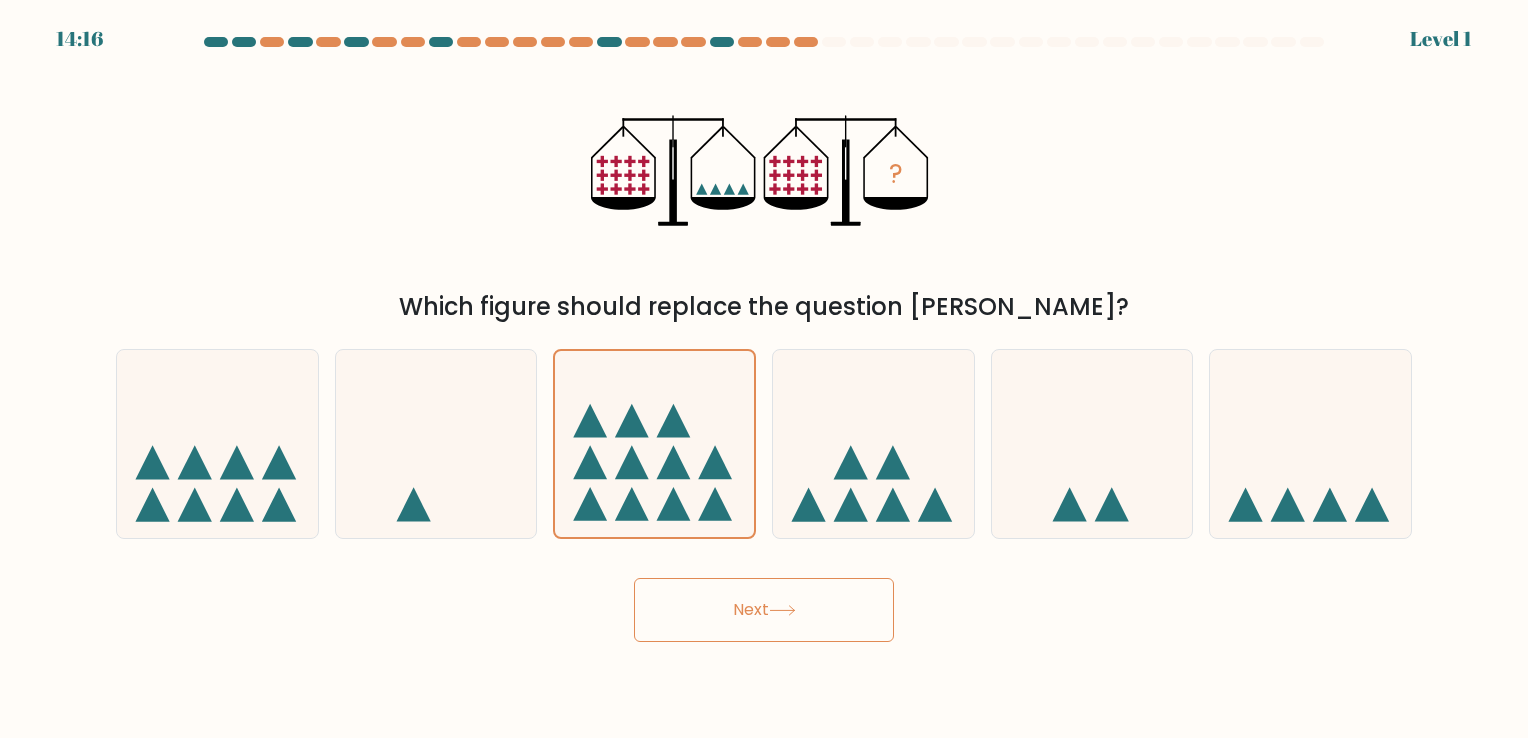 click on "Next" at bounding box center (764, 610) 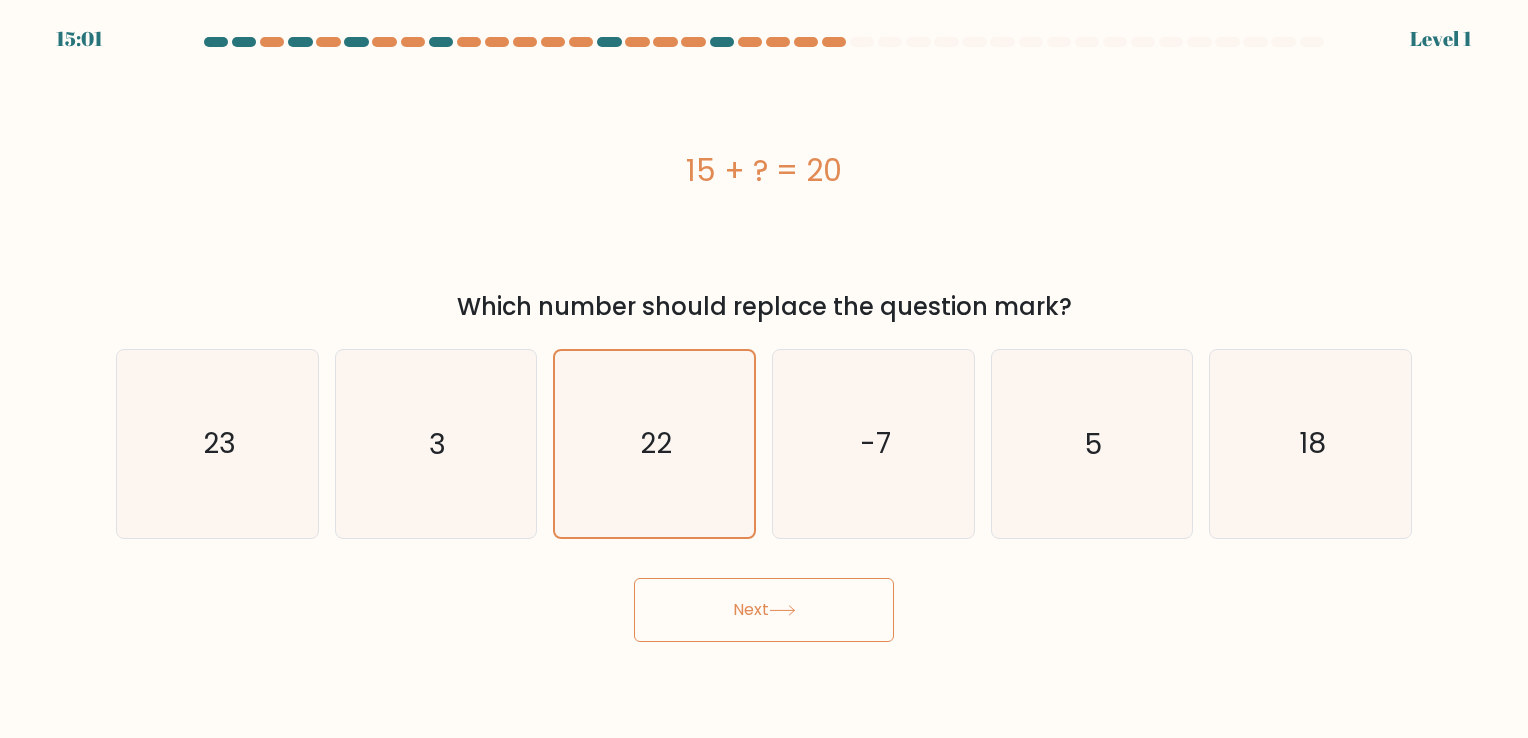 drag, startPoint x: 699, startPoint y: 579, endPoint x: 703, endPoint y: 589, distance: 10.770329 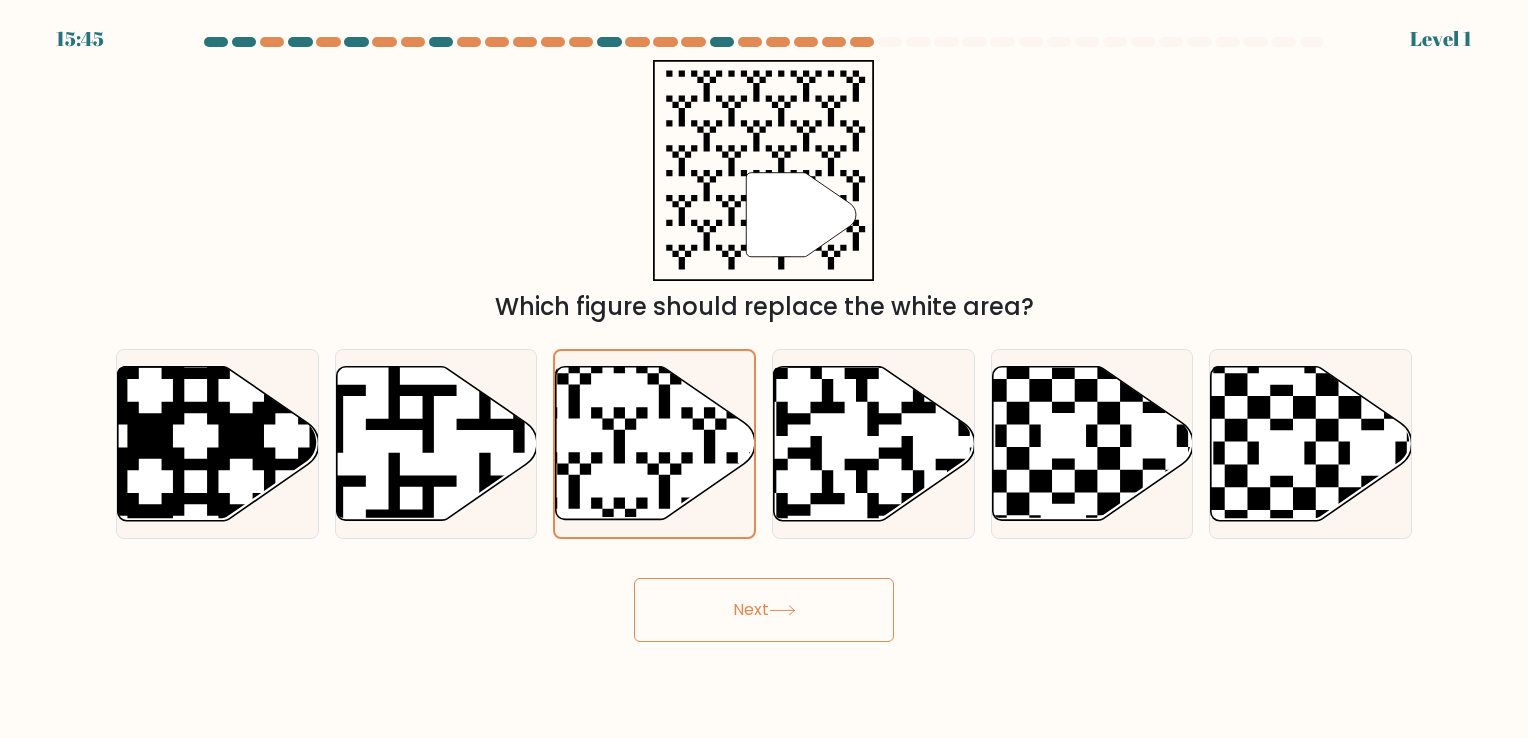 click on "Next" at bounding box center [764, 610] 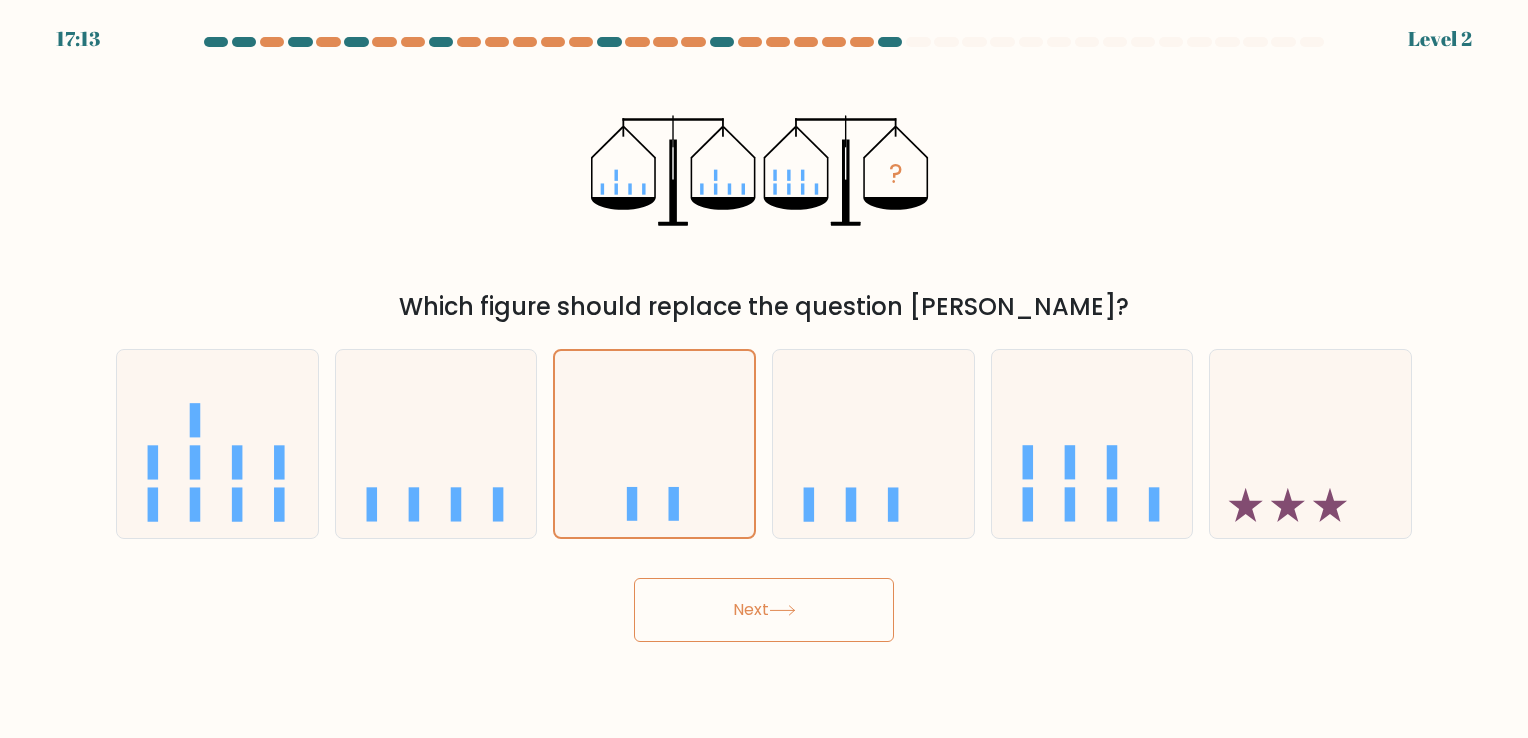 click on "Next" at bounding box center [764, 610] 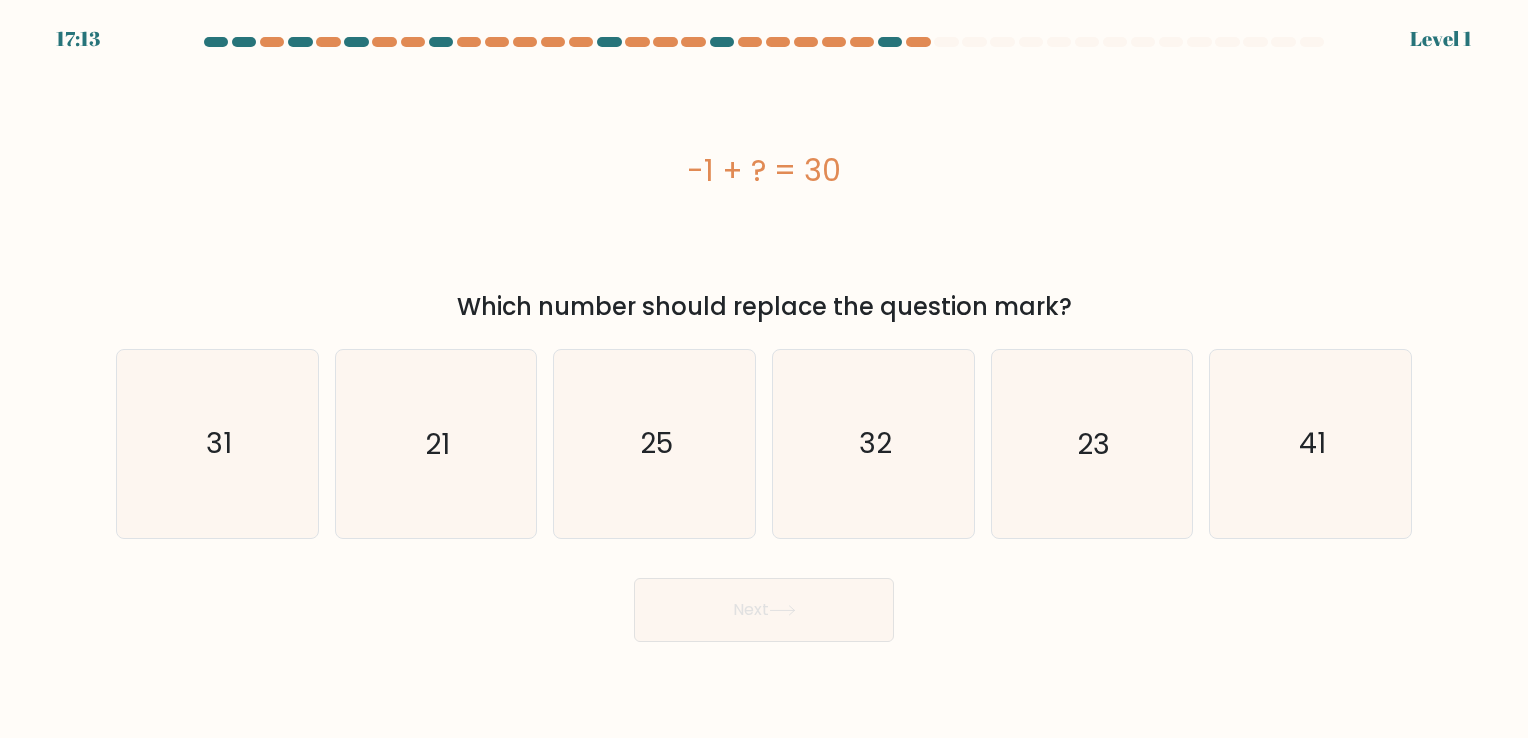 click on "25" 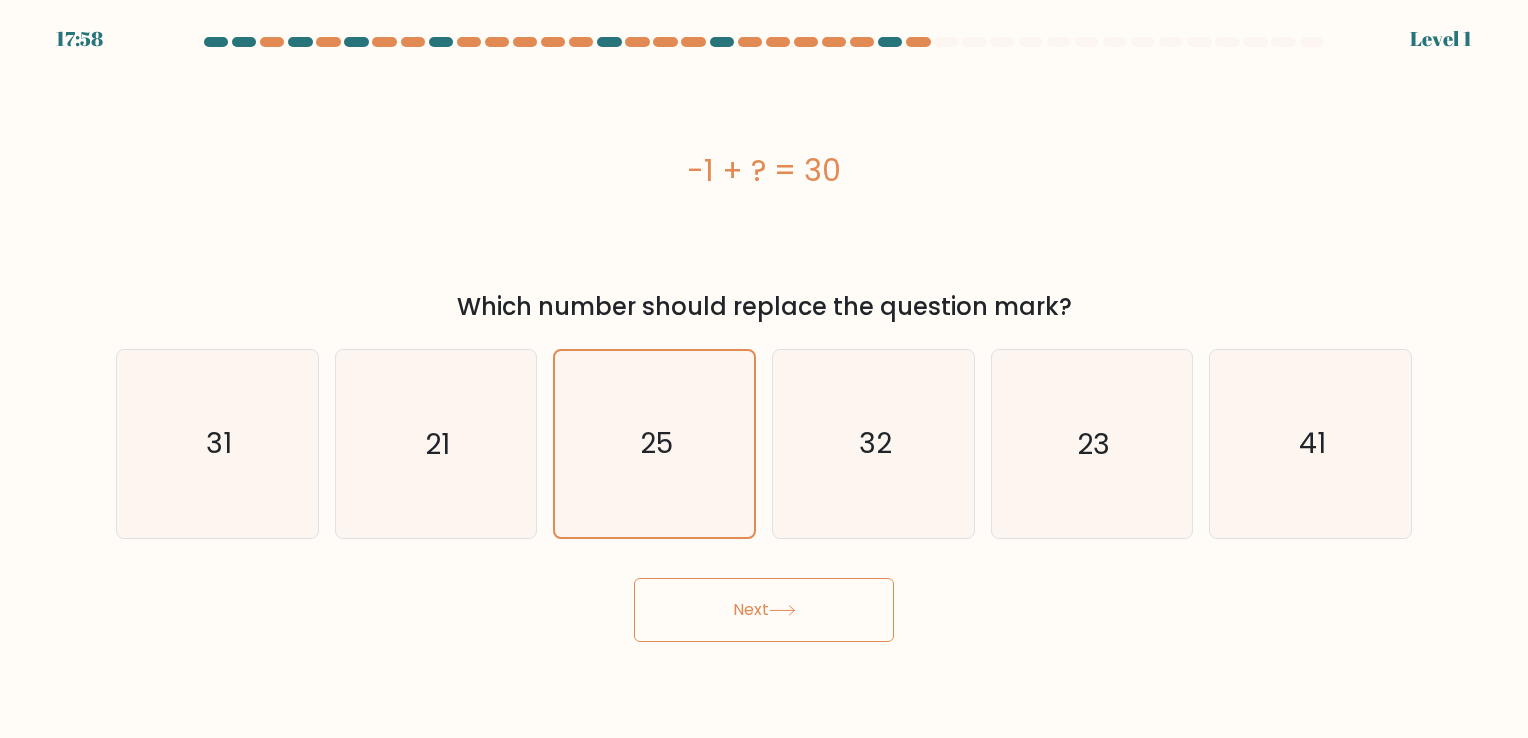 click on "Next" at bounding box center [764, 610] 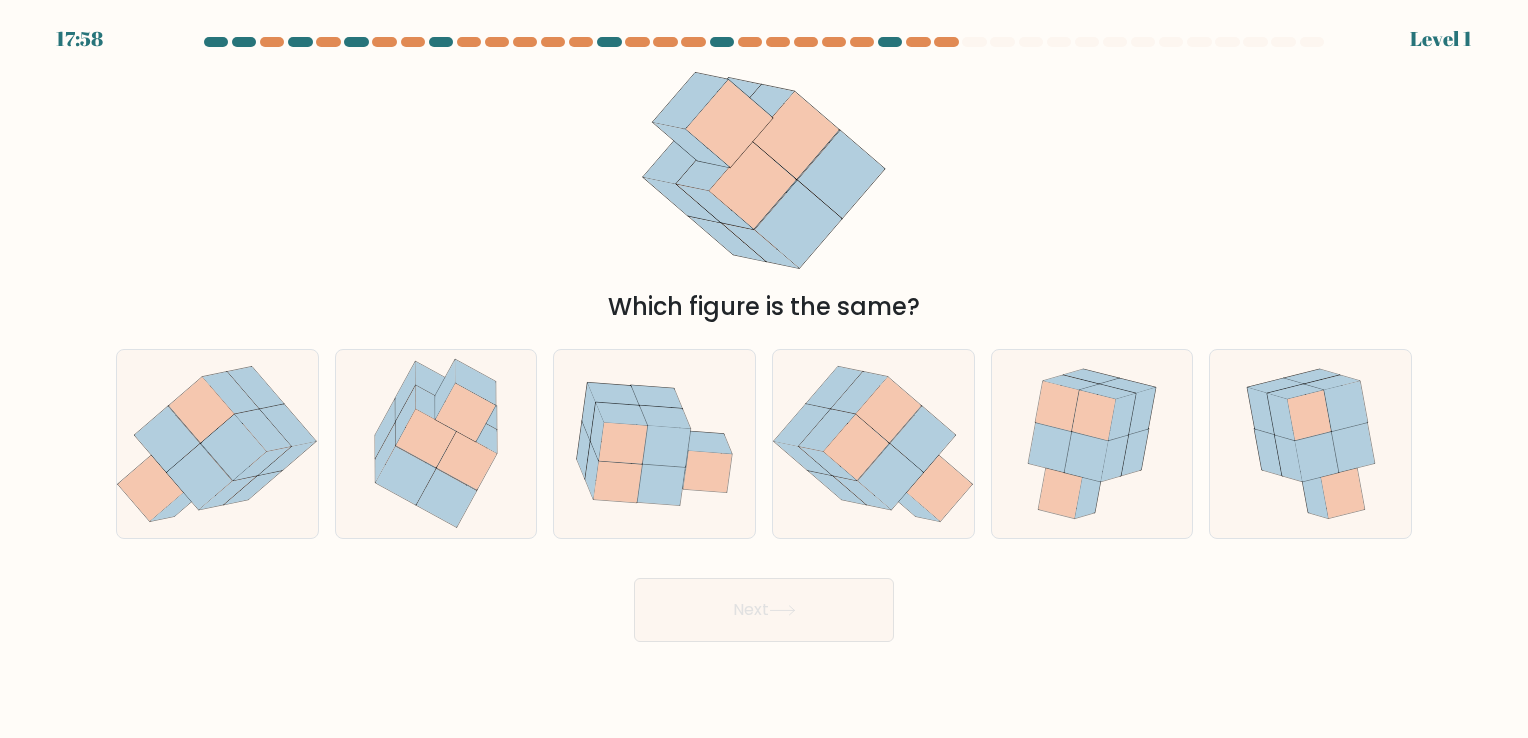 click at bounding box center [764, 339] 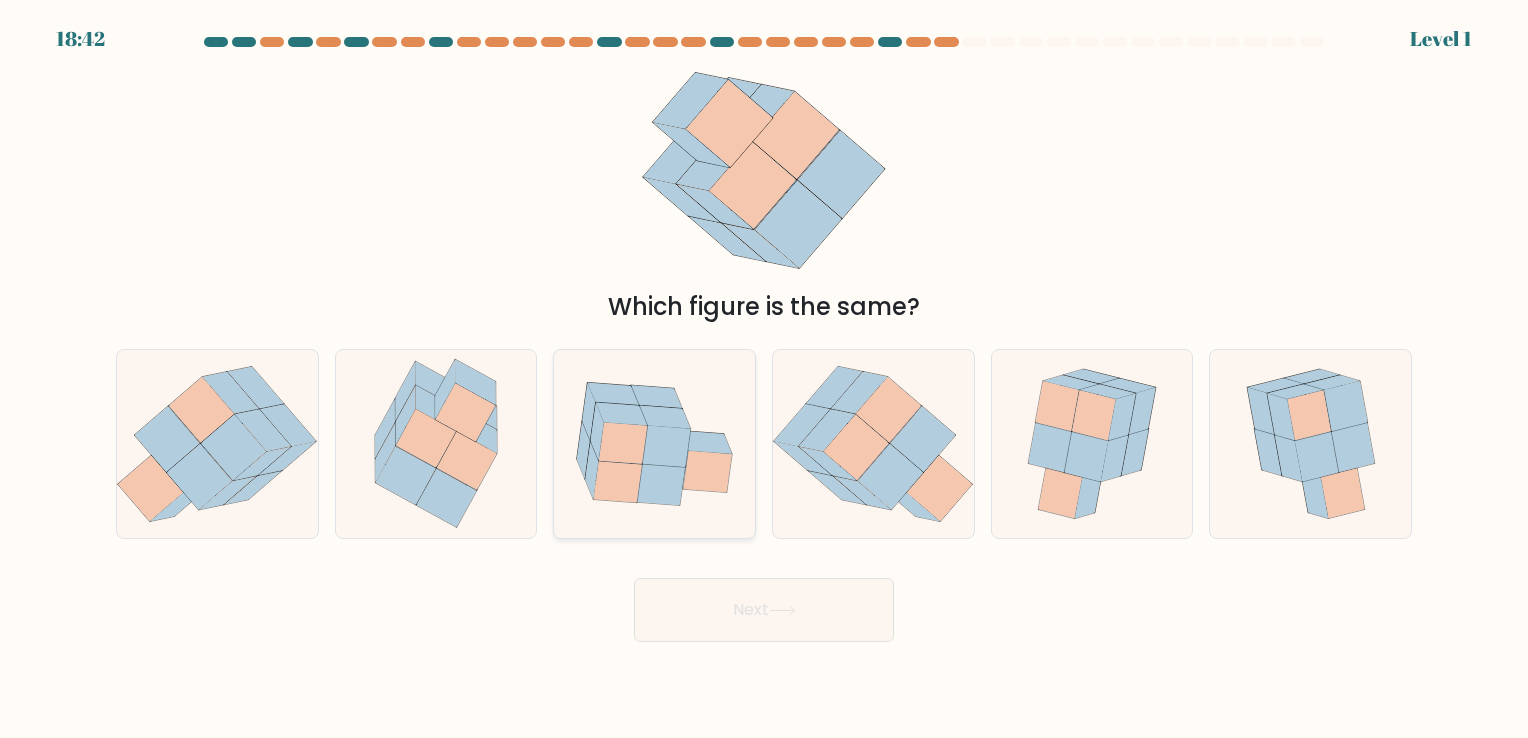 click 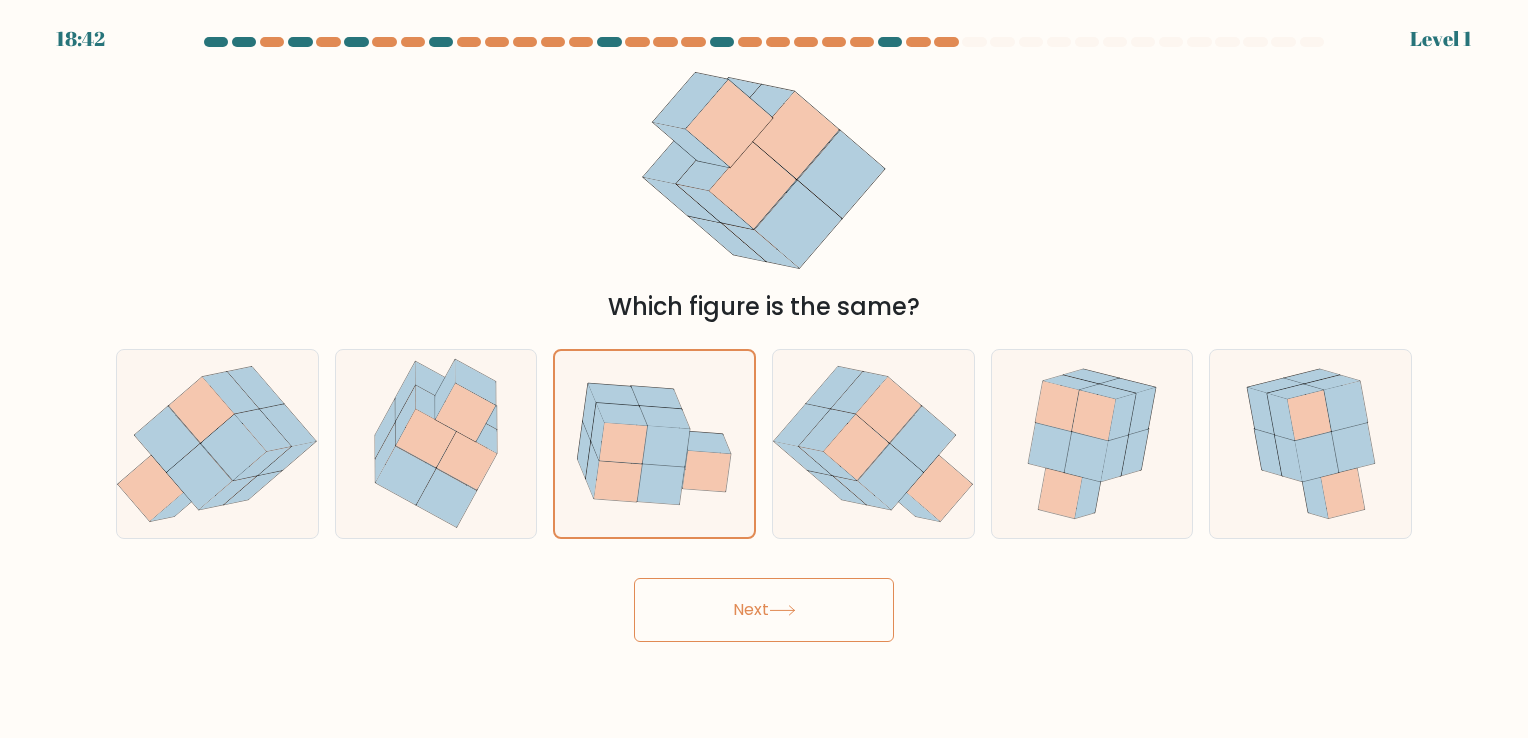 click on "Next" at bounding box center (764, 610) 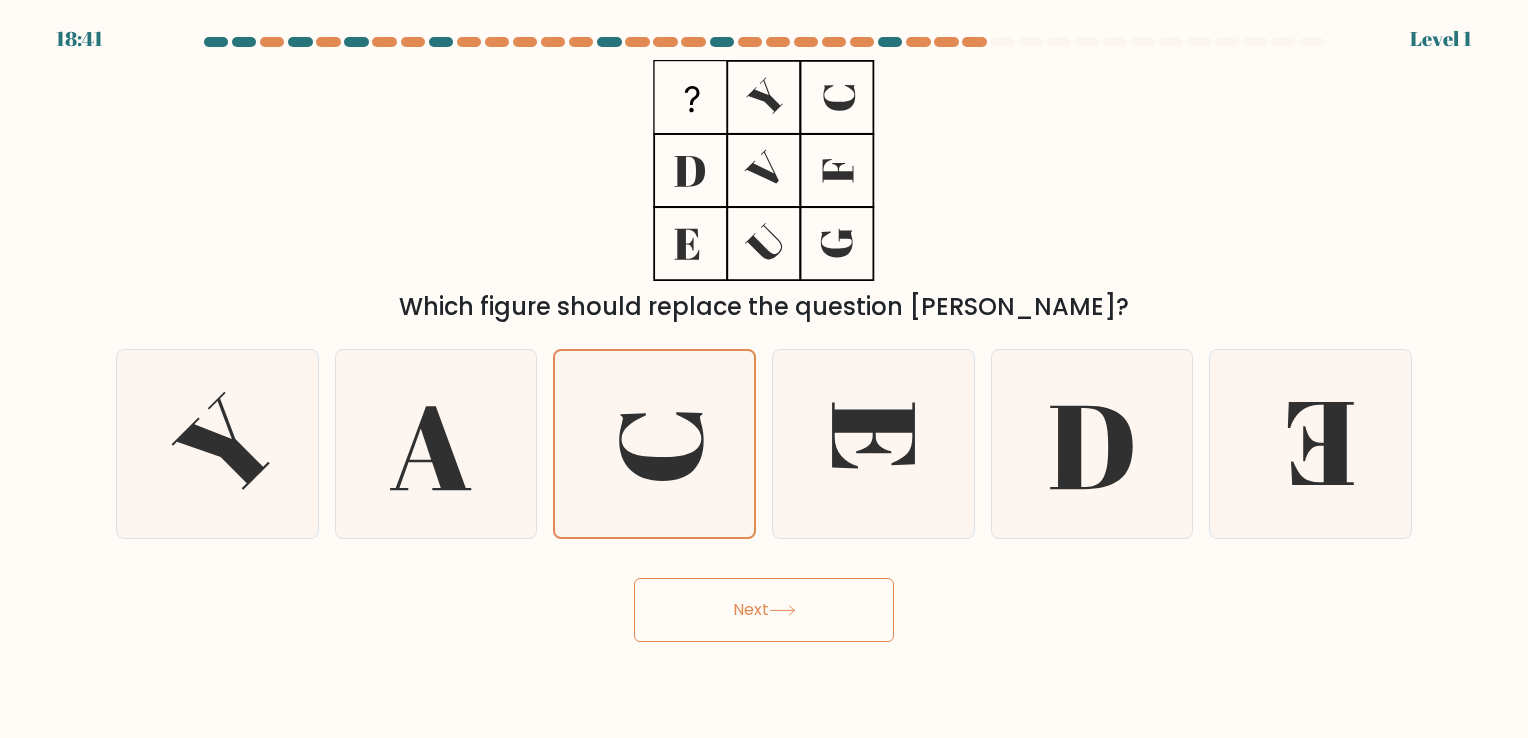 click on "Next" at bounding box center [764, 610] 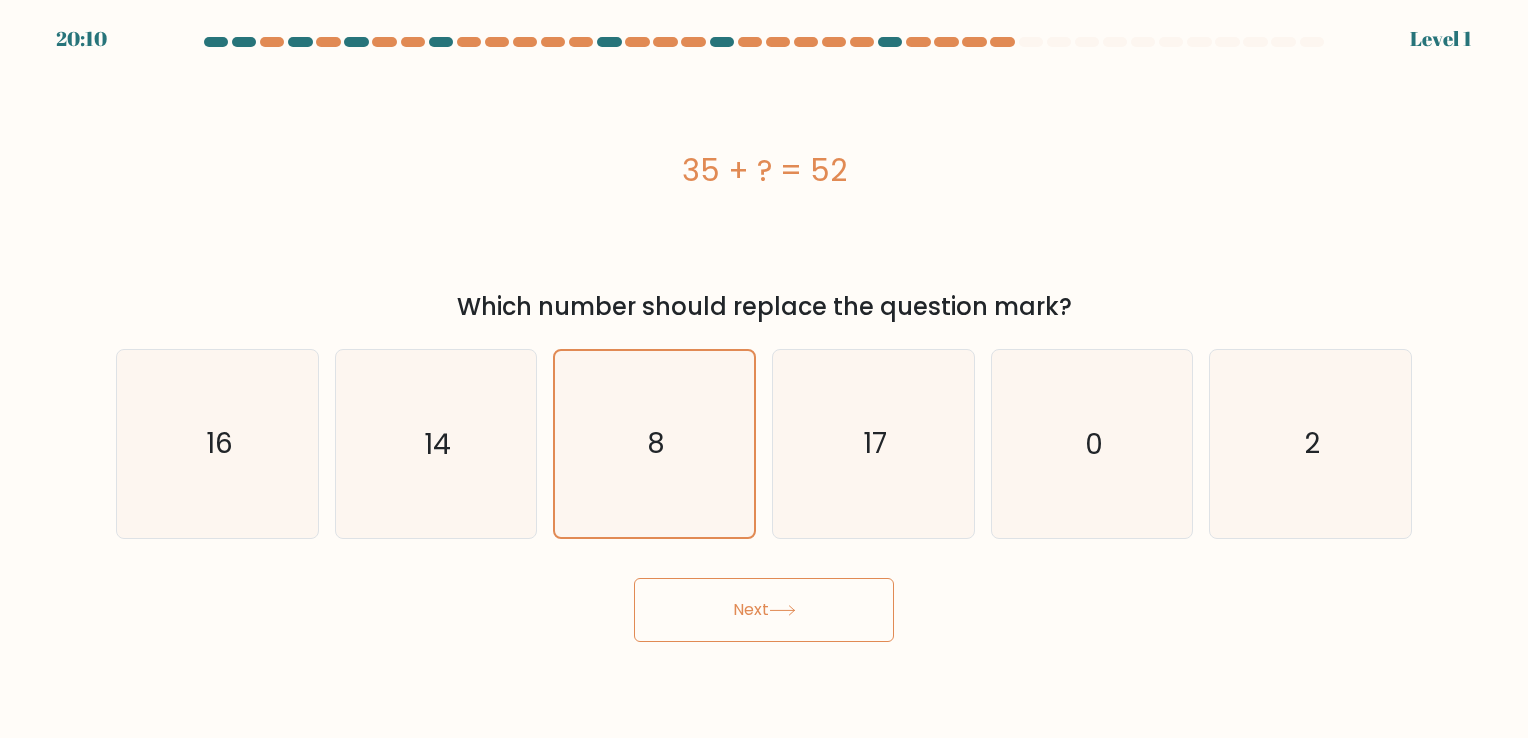 click on "Next" at bounding box center (764, 610) 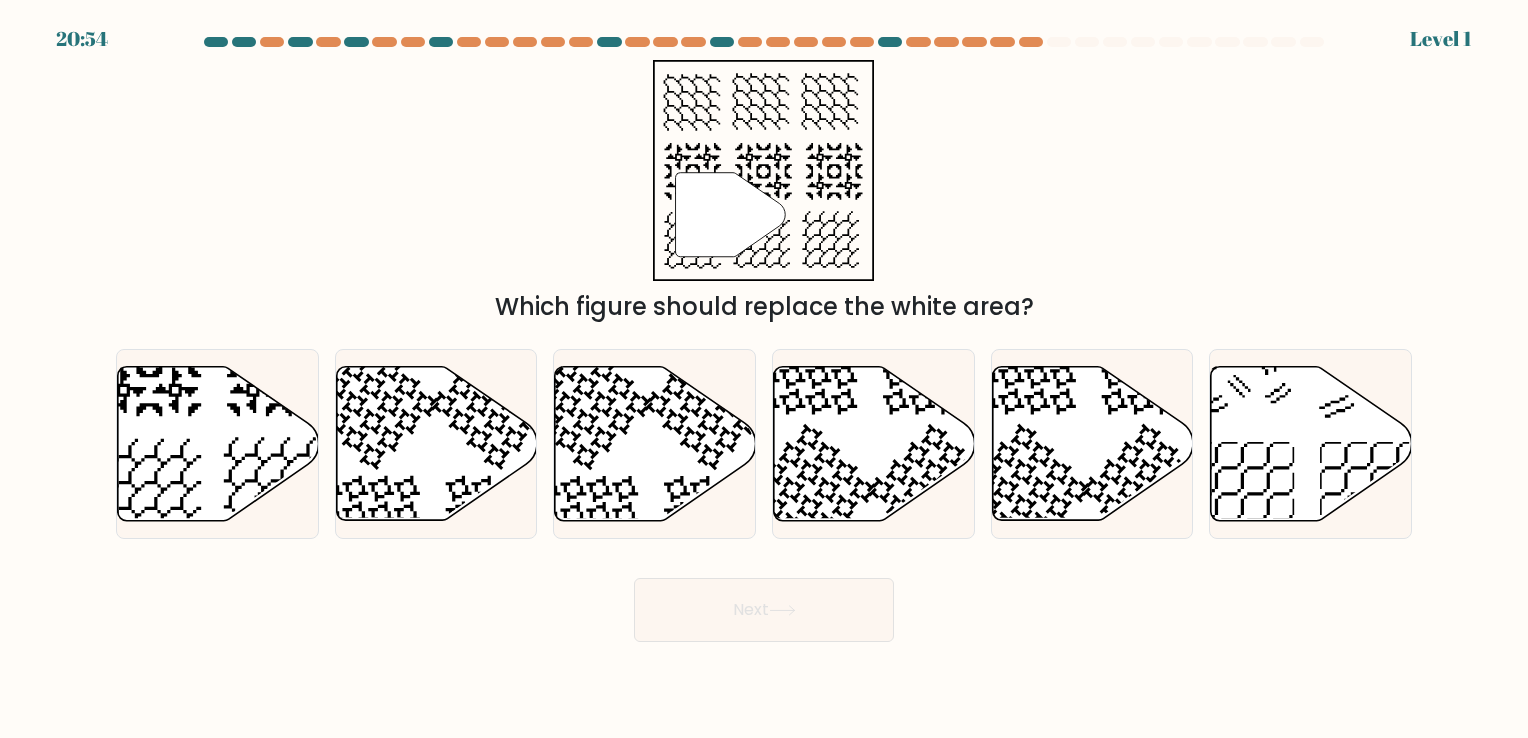 click on "Next" at bounding box center [764, 610] 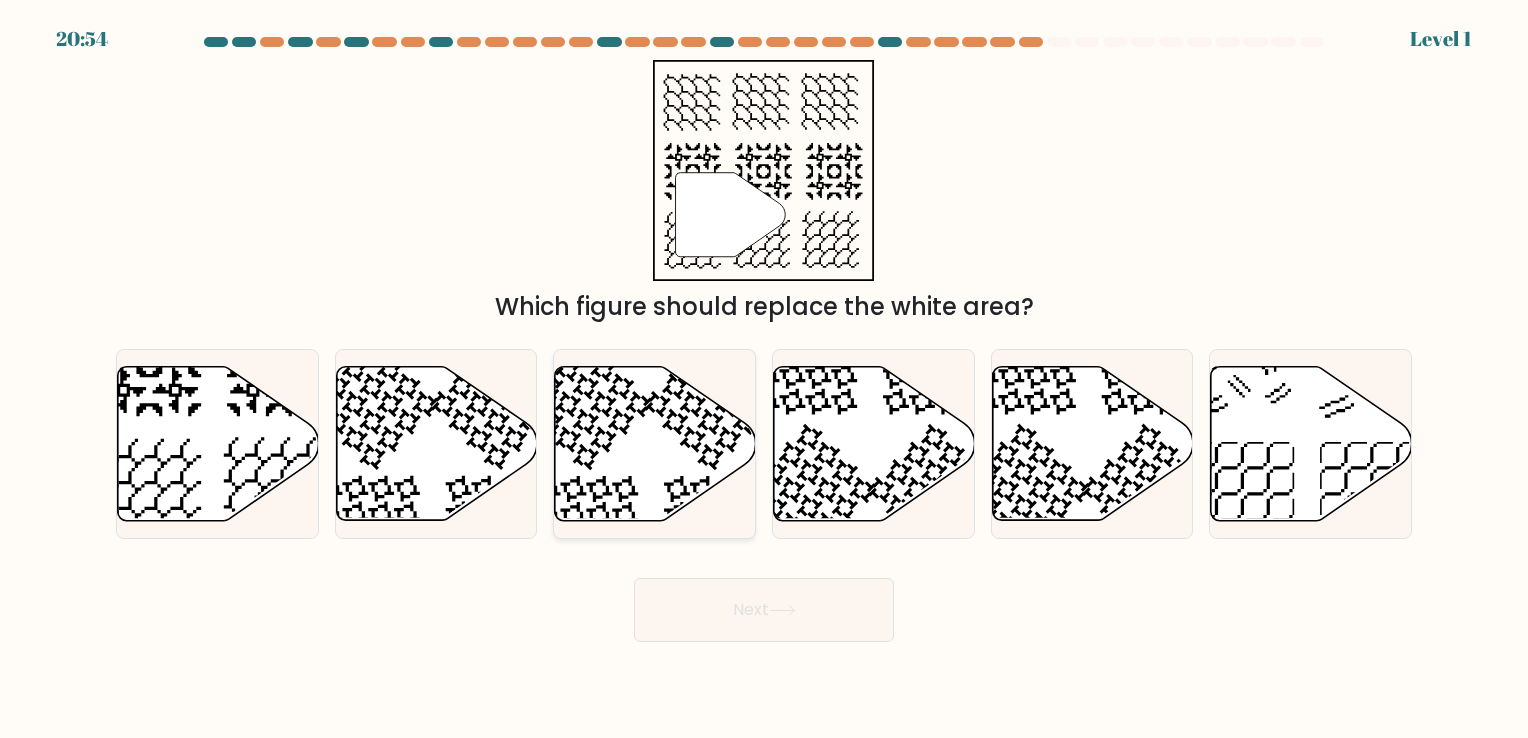 click 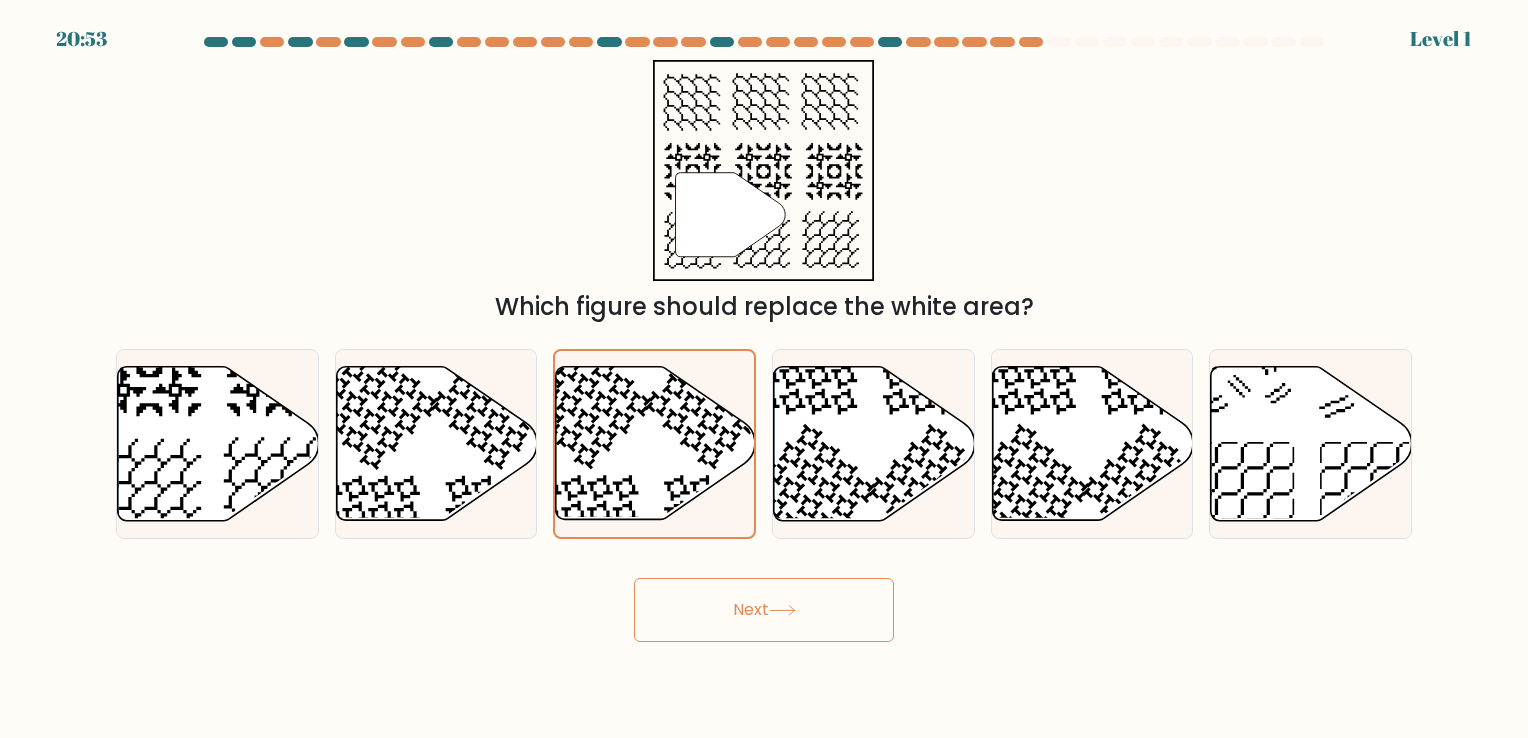 click on "Next" at bounding box center (764, 610) 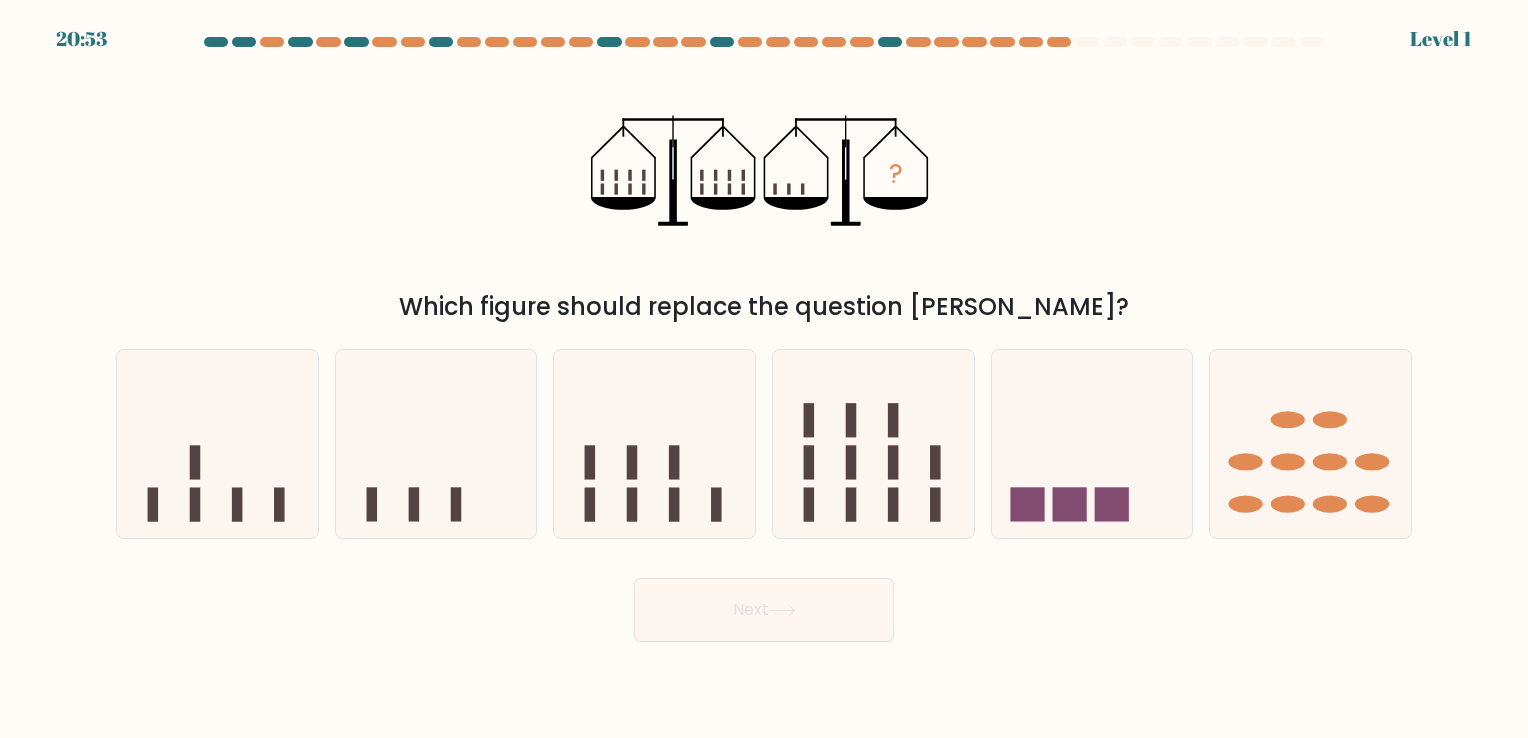 click 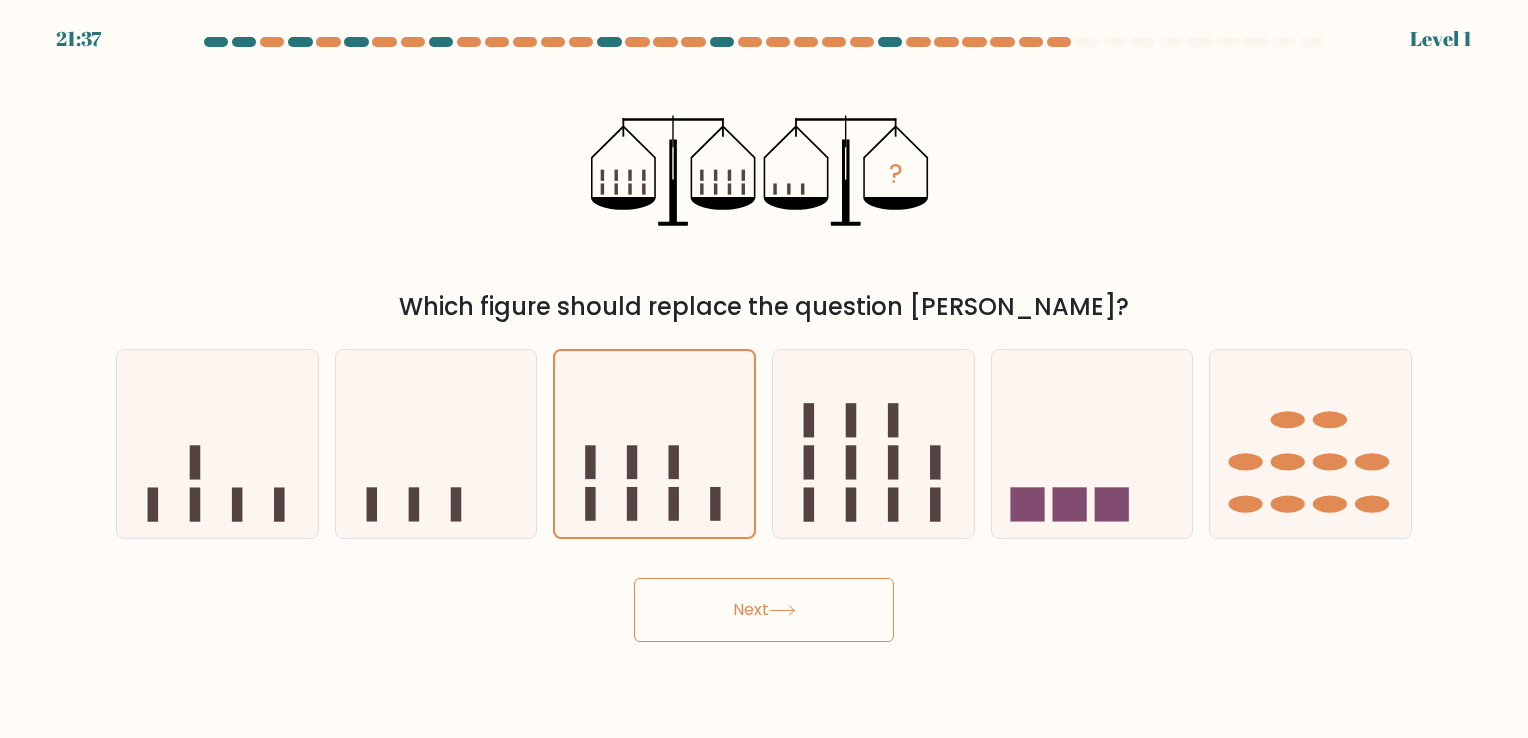 click on "Next" at bounding box center [764, 610] 